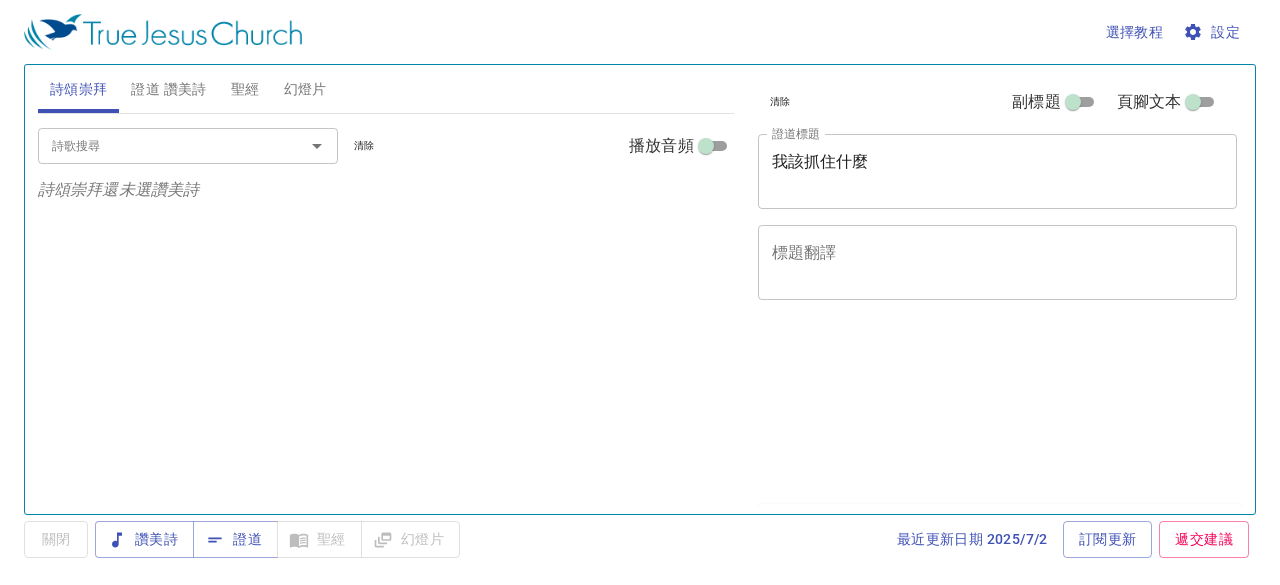 scroll, scrollTop: 0, scrollLeft: 0, axis: both 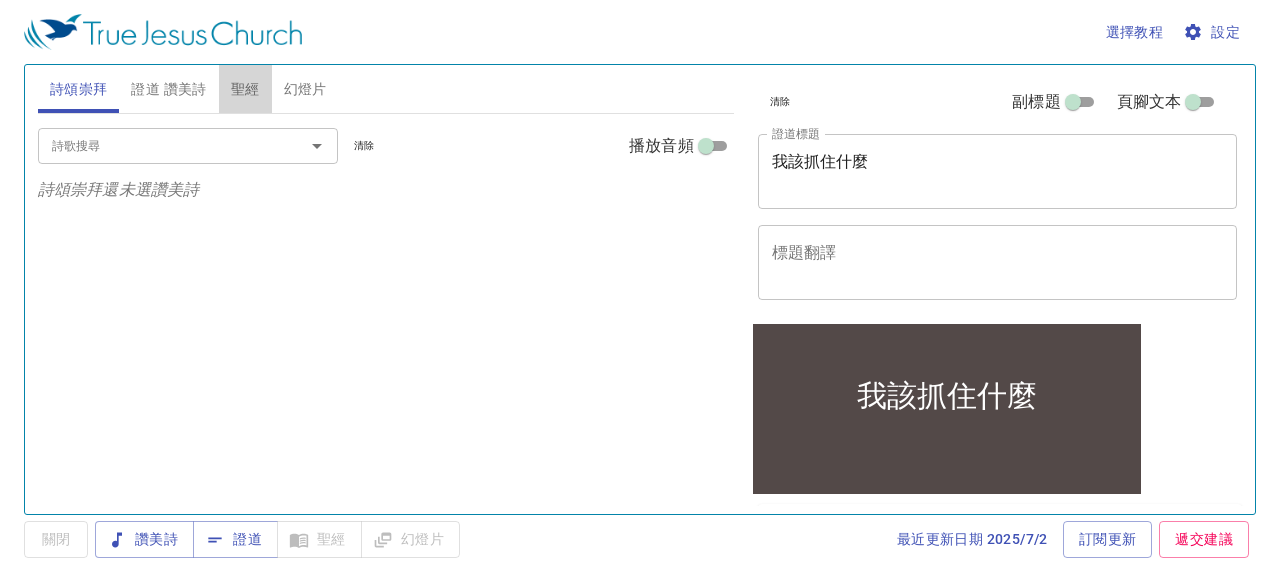 click on "聖經" at bounding box center [245, 89] 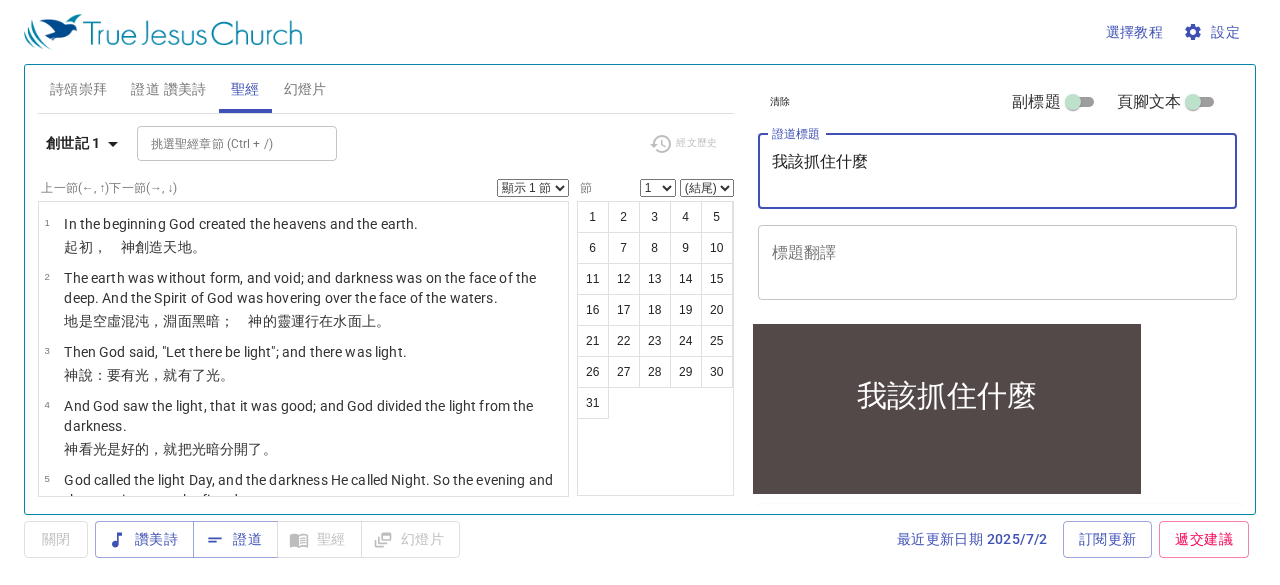 click on "我該抓住什麼" at bounding box center (998, 171) 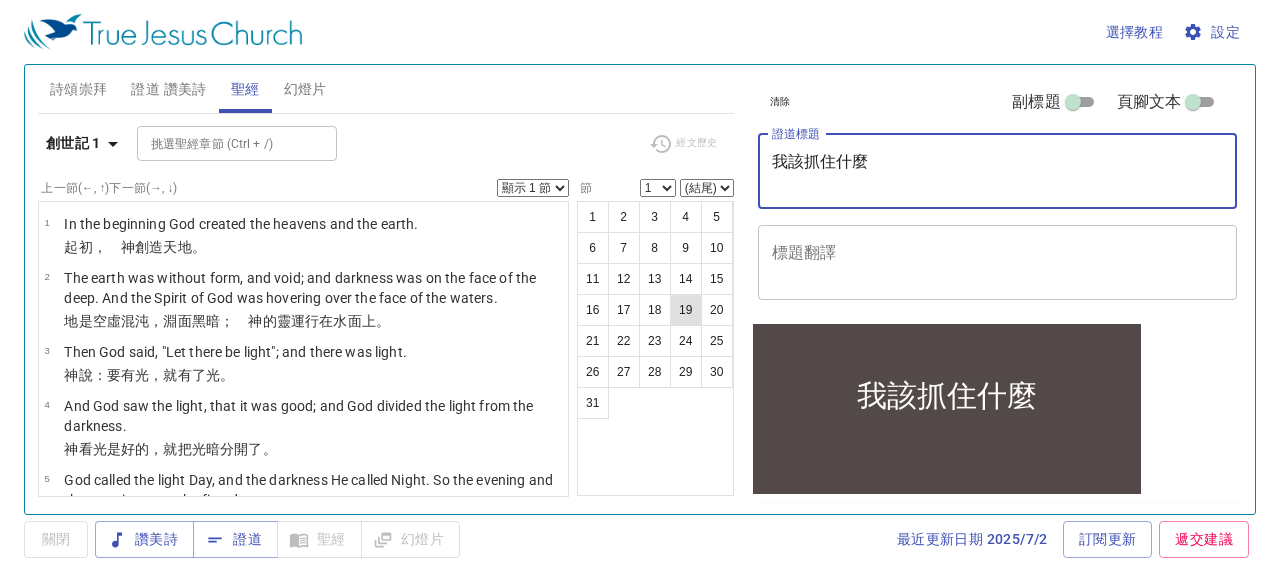 click on "19" at bounding box center (686, 310) 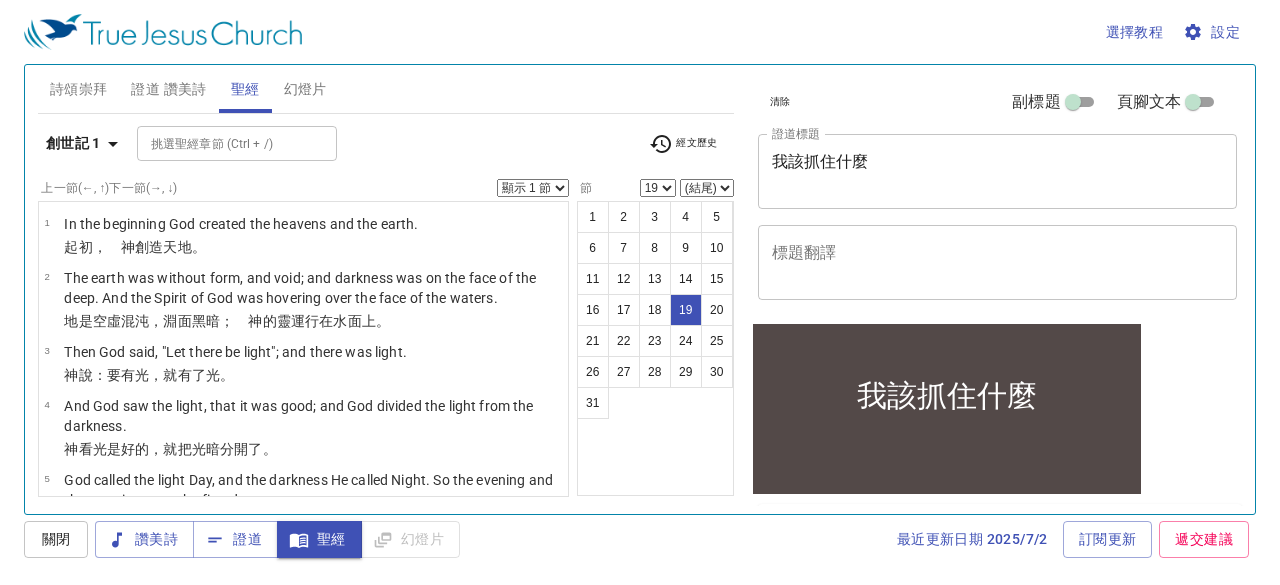 scroll, scrollTop: 1239, scrollLeft: 0, axis: vertical 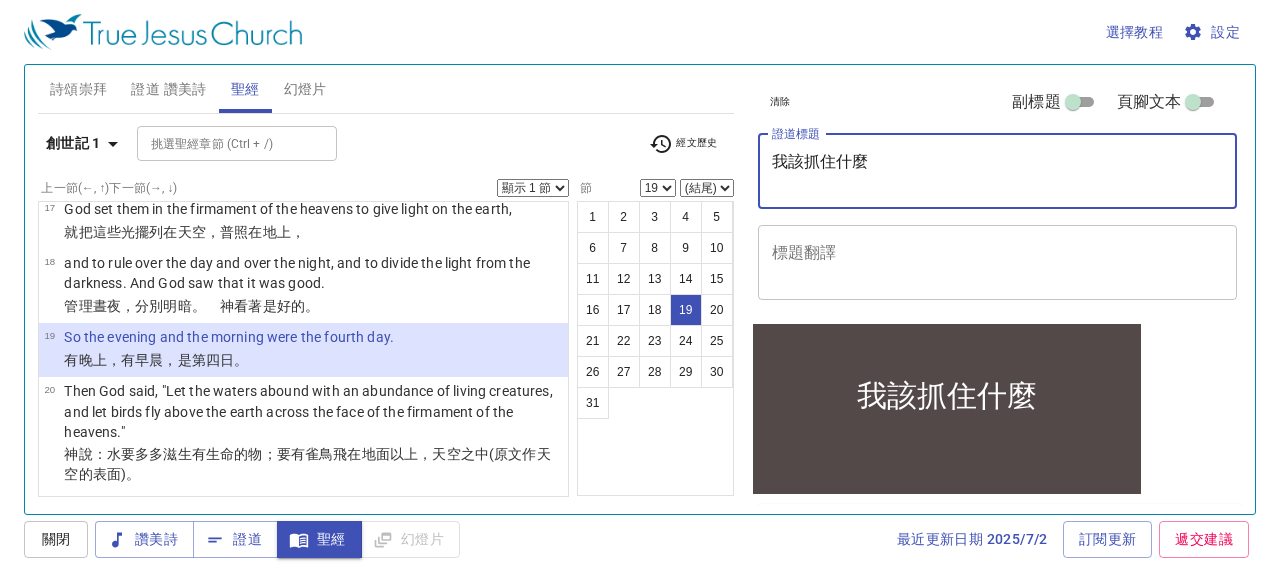 drag, startPoint x: 937, startPoint y: 167, endPoint x: 698, endPoint y: 173, distance: 239.0753 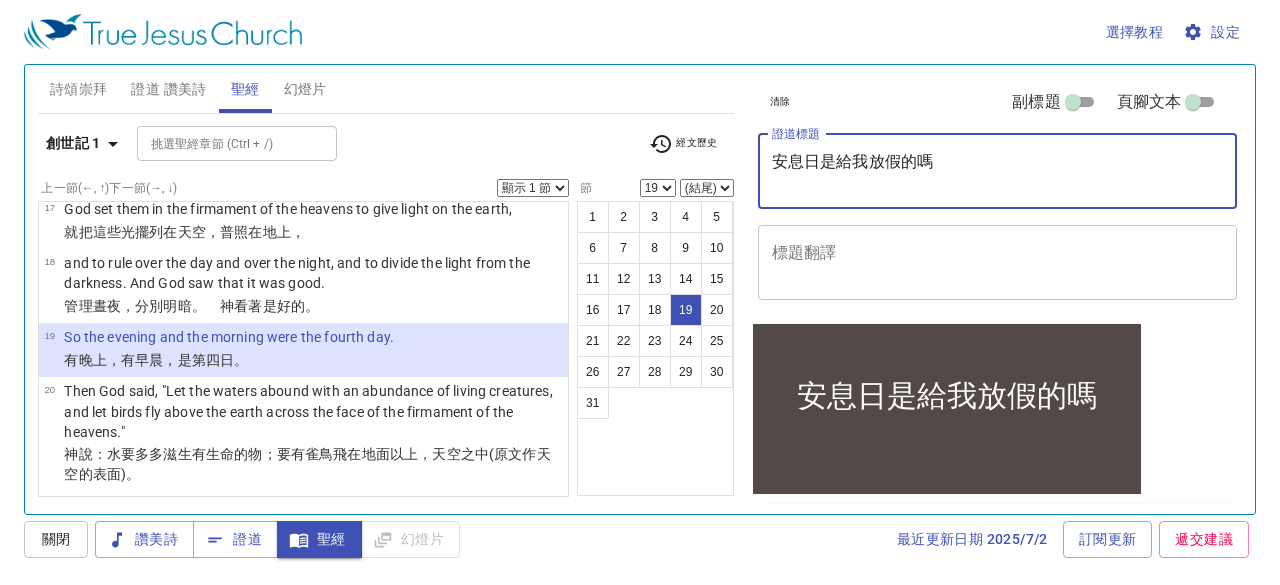 type on "安息日是給我放假的嗎" 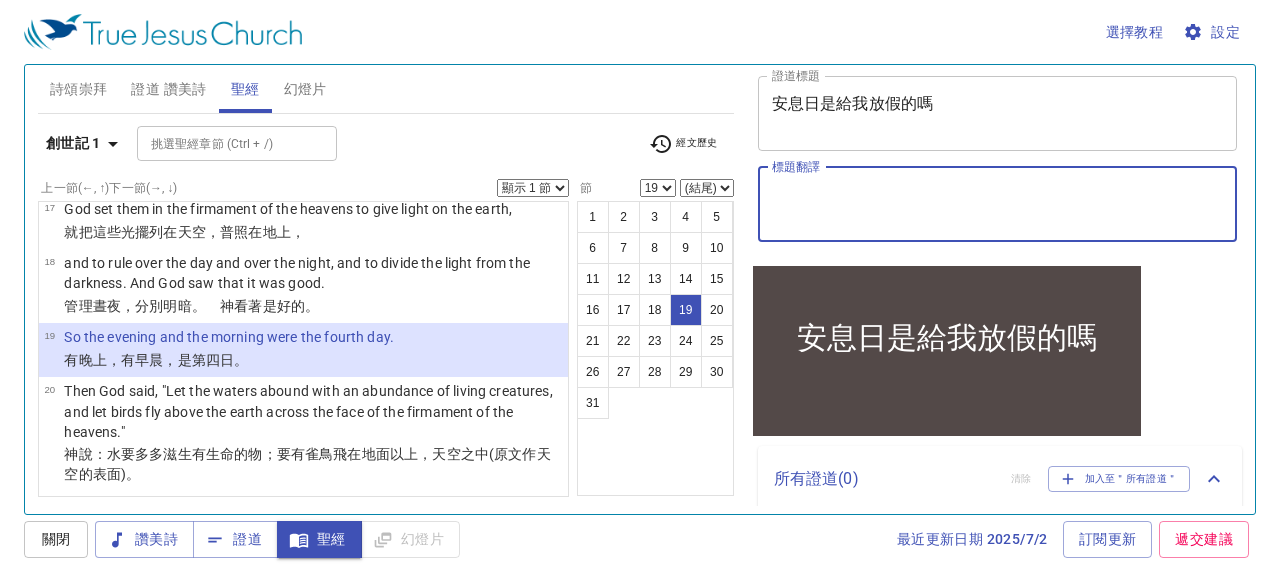 scroll, scrollTop: 36, scrollLeft: 0, axis: vertical 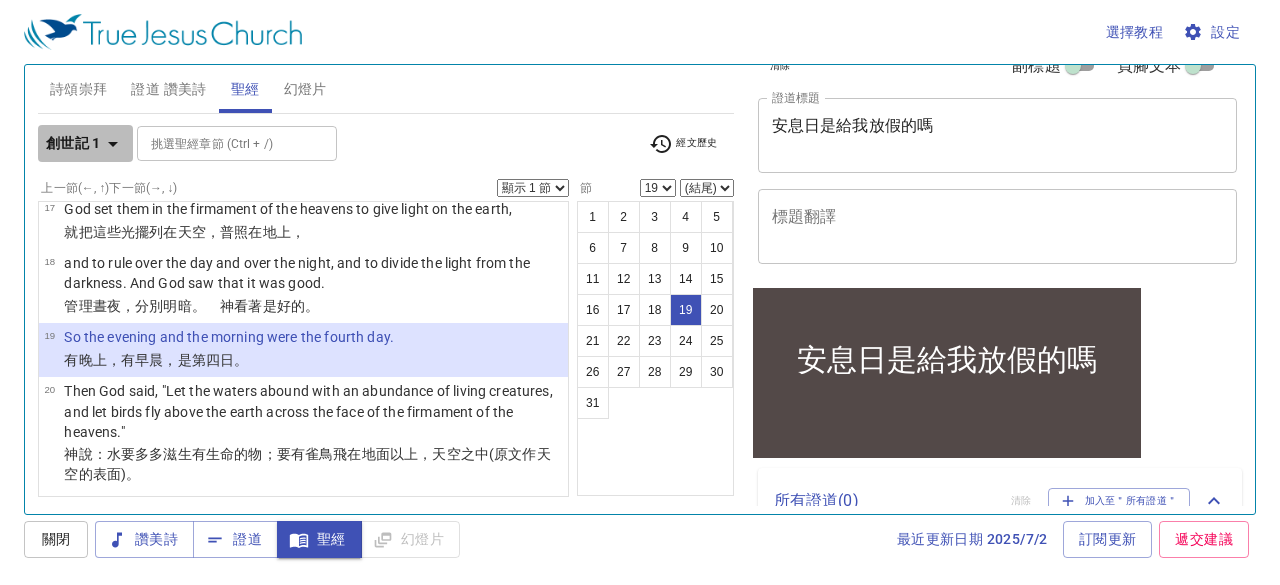 click on "創世記 1" at bounding box center [73, 143] 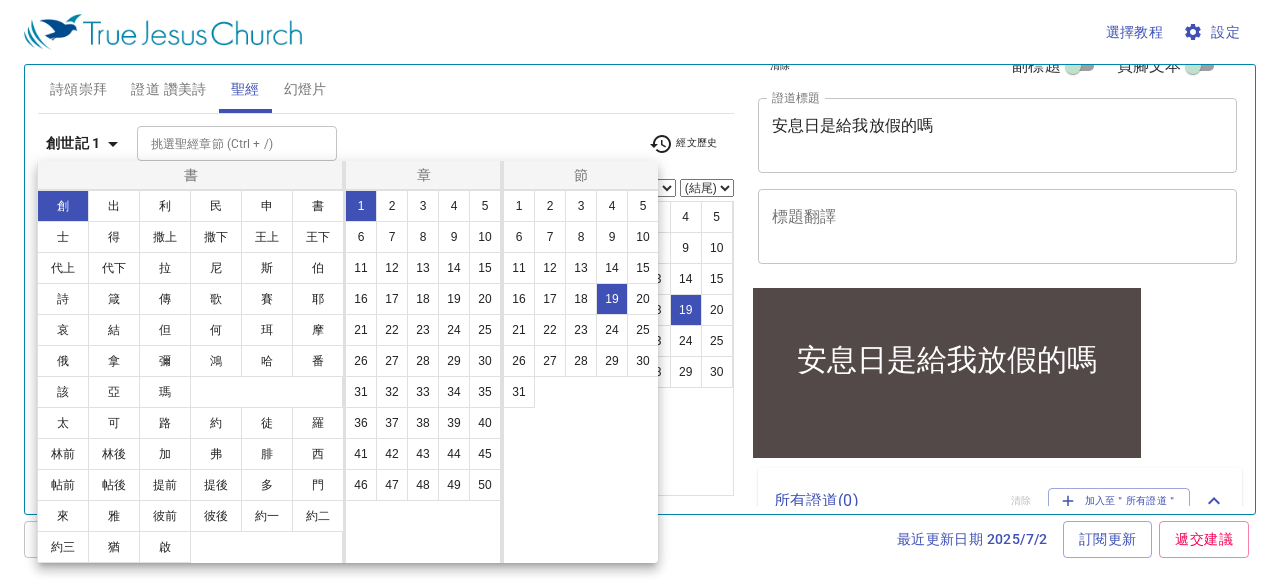 click at bounding box center (640, 292) 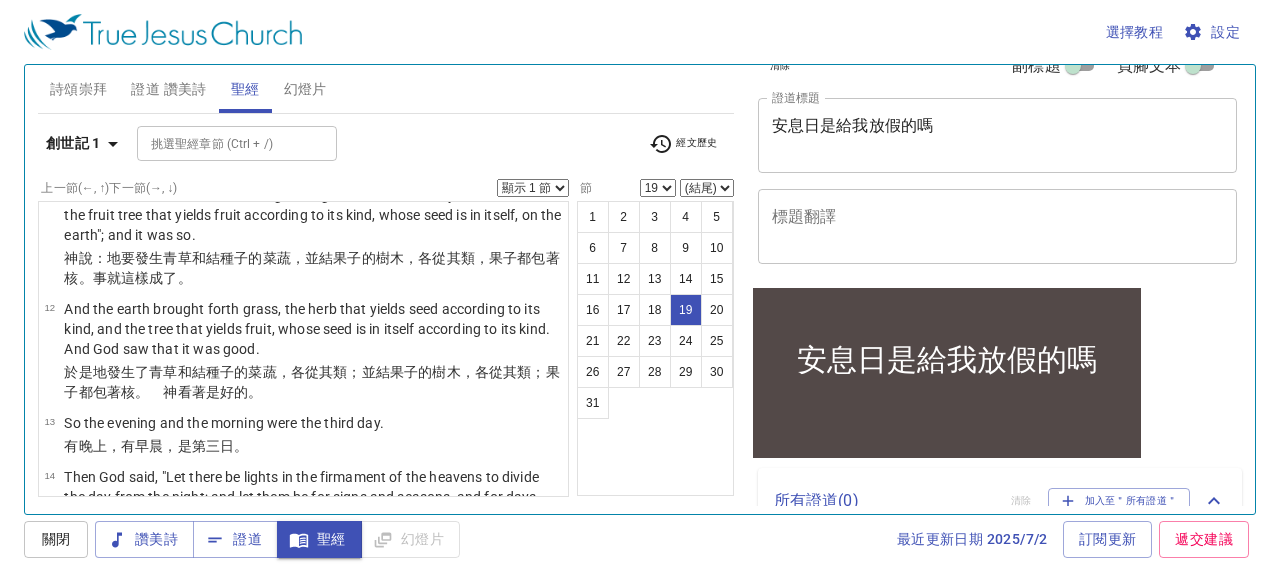scroll, scrollTop: 739, scrollLeft: 0, axis: vertical 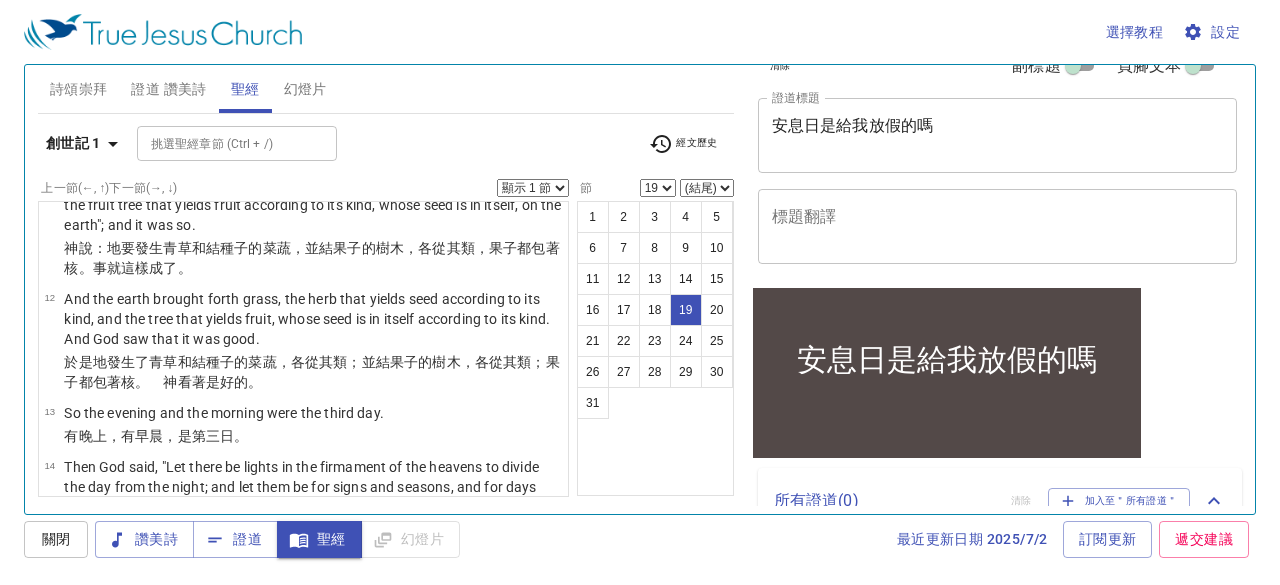 click on "挑選聖經章節 (Ctrl + /) 挑選聖經章節 (Ctrl + /)" at bounding box center [385, 143] 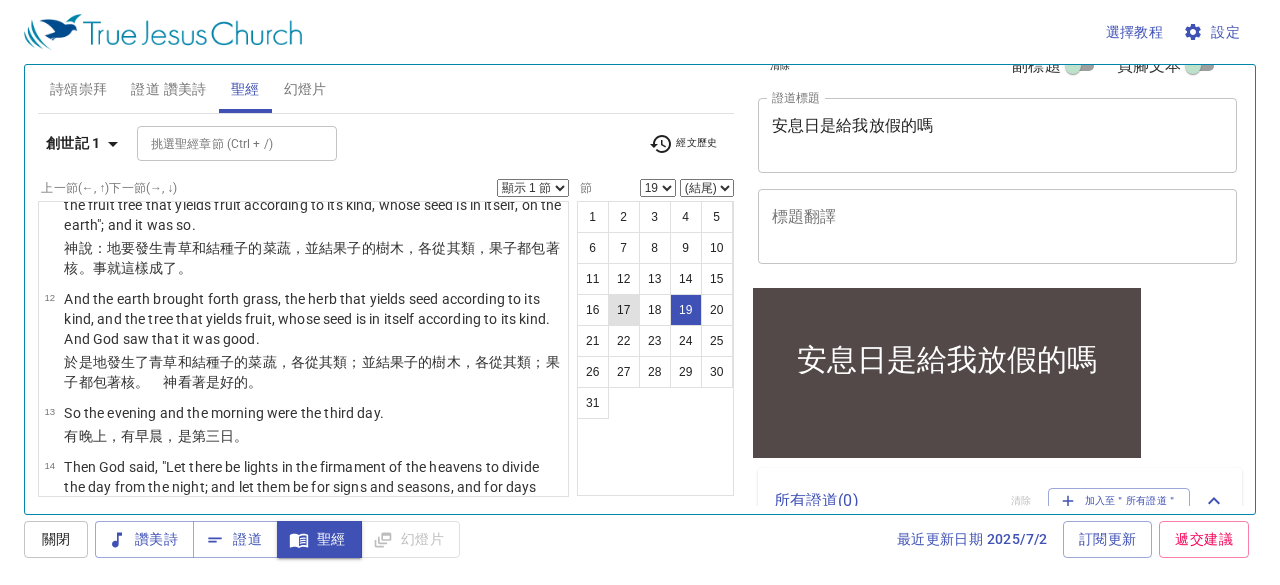 click on "17" at bounding box center (624, 310) 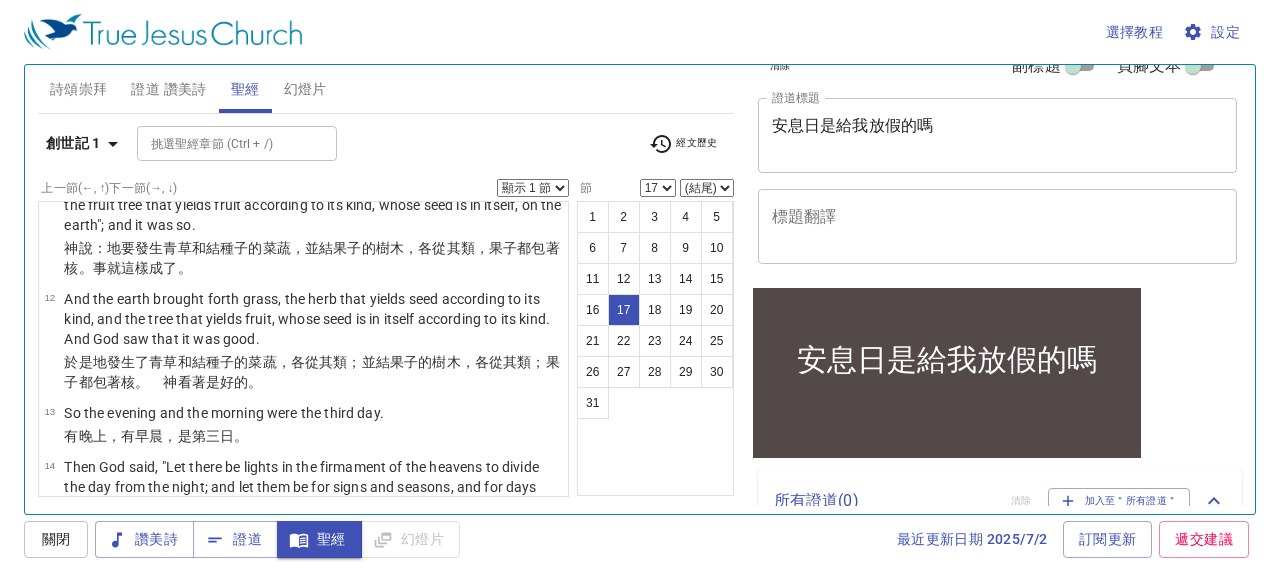 scroll, scrollTop: 1111, scrollLeft: 0, axis: vertical 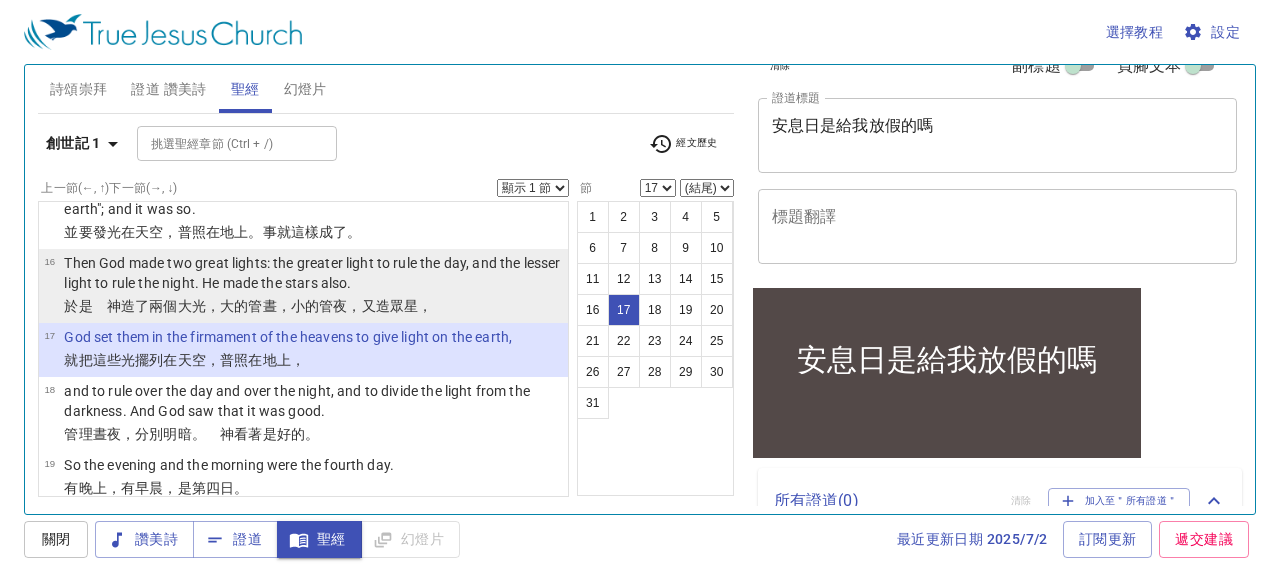 click on "於是　神 造了 兩個 大 光 ，大的 管 晝 ，小的 管 夜 ，又造眾星 ，" at bounding box center [313, 306] 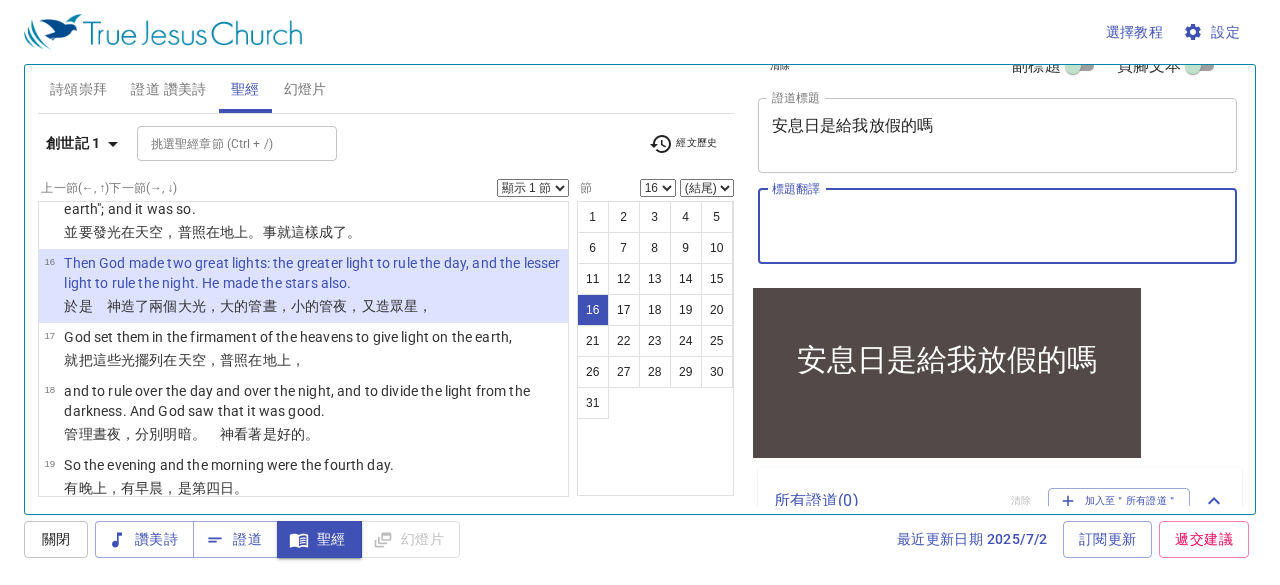 click on "標題翻譯" at bounding box center (998, 226) 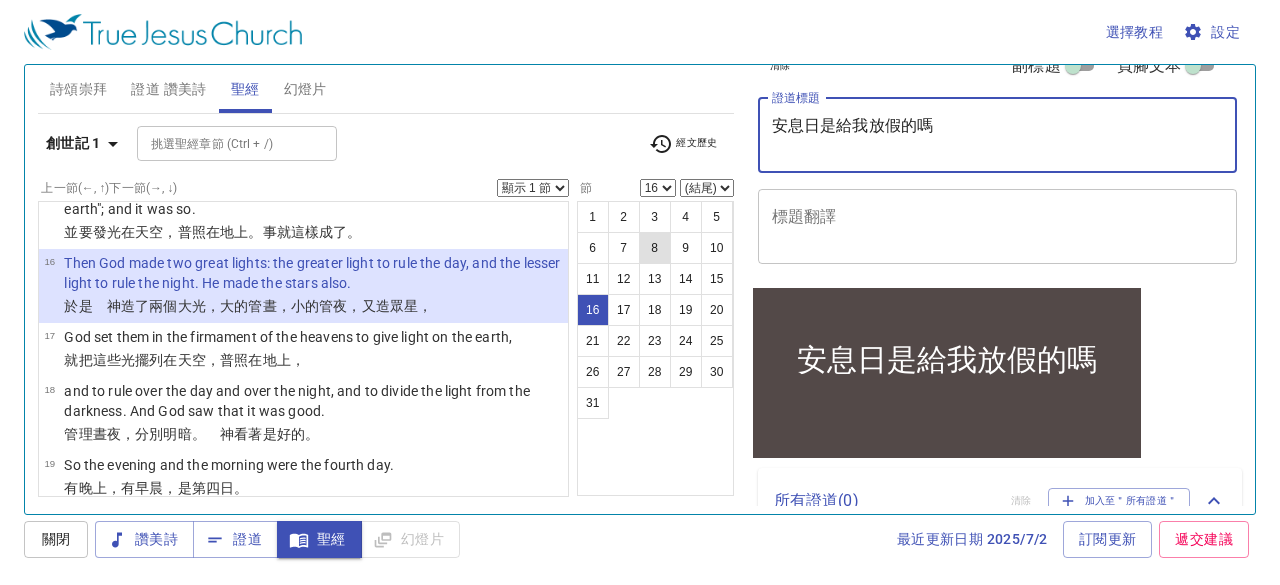 type on "安息日是給我放假的嗎" 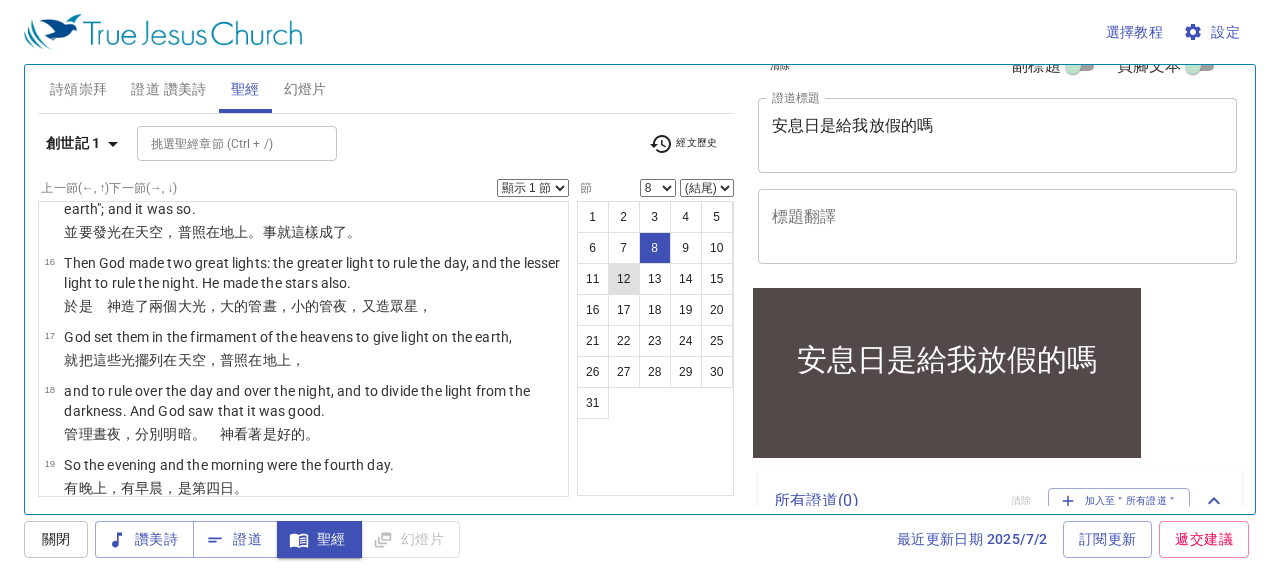 scroll, scrollTop: 375, scrollLeft: 0, axis: vertical 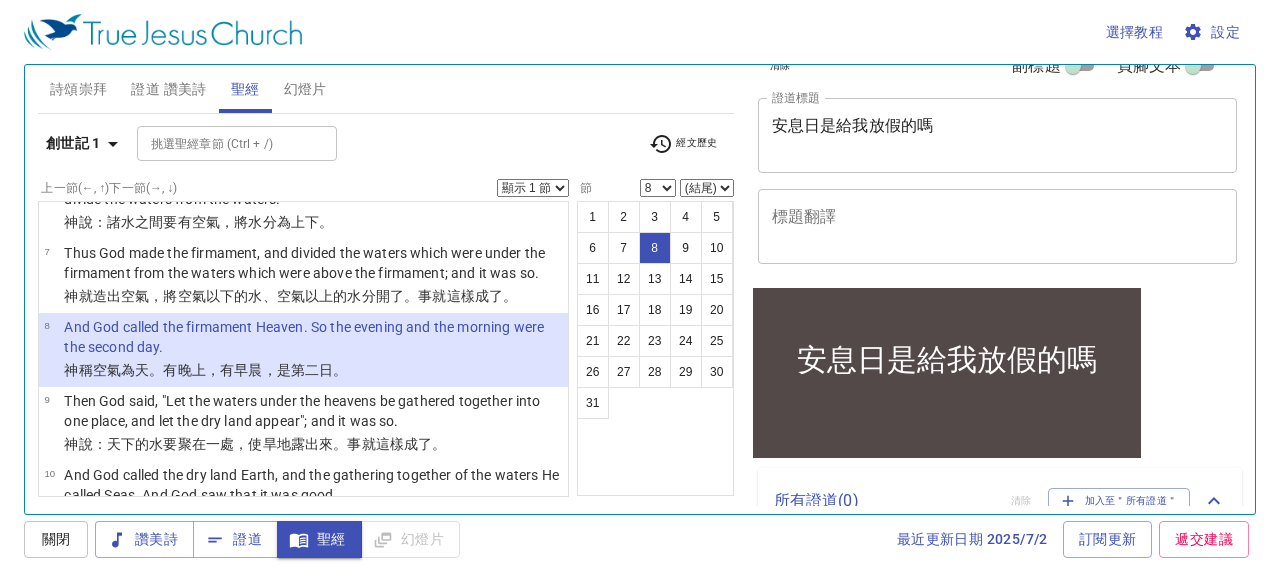 click on "And God called the firmament Heaven. So the evening and the morning were the second day." at bounding box center (313, 337) 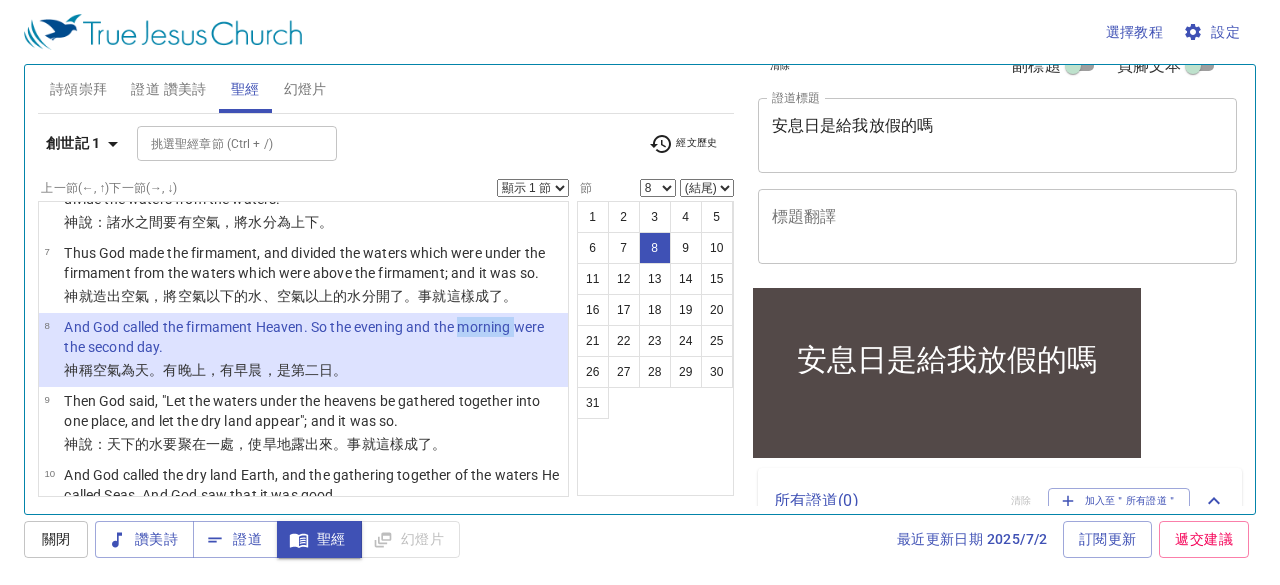 click on "And God called the firmament Heaven. So the evening and the morning were the second day." at bounding box center [313, 337] 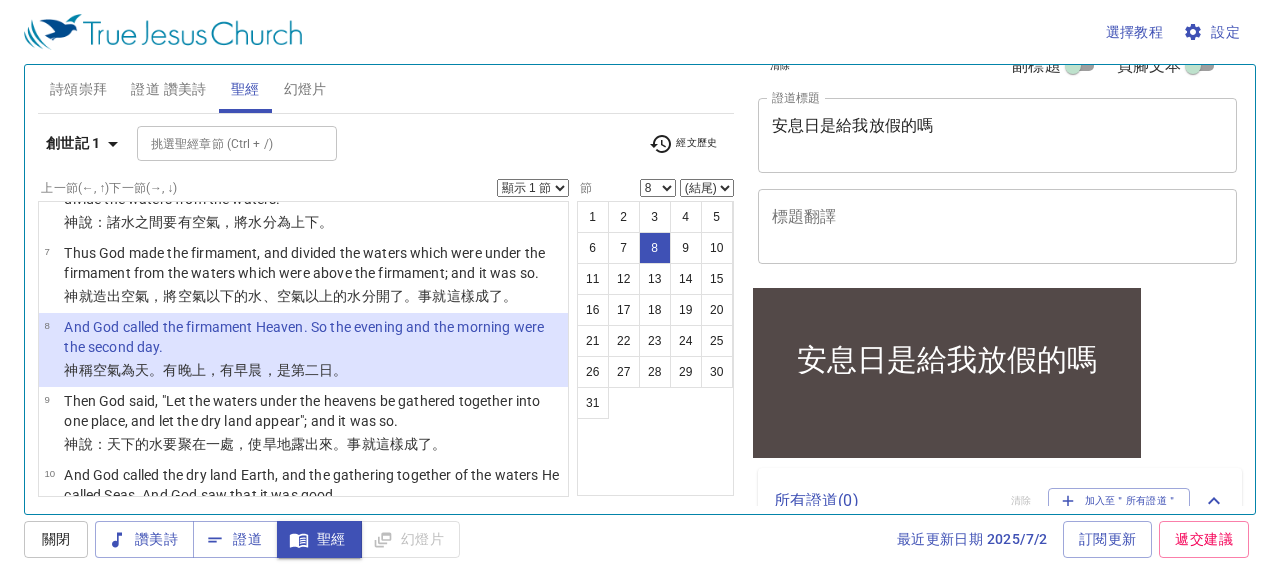 click on "And God called the firmament Heaven. So the evening and the morning were the second day." at bounding box center (313, 337) 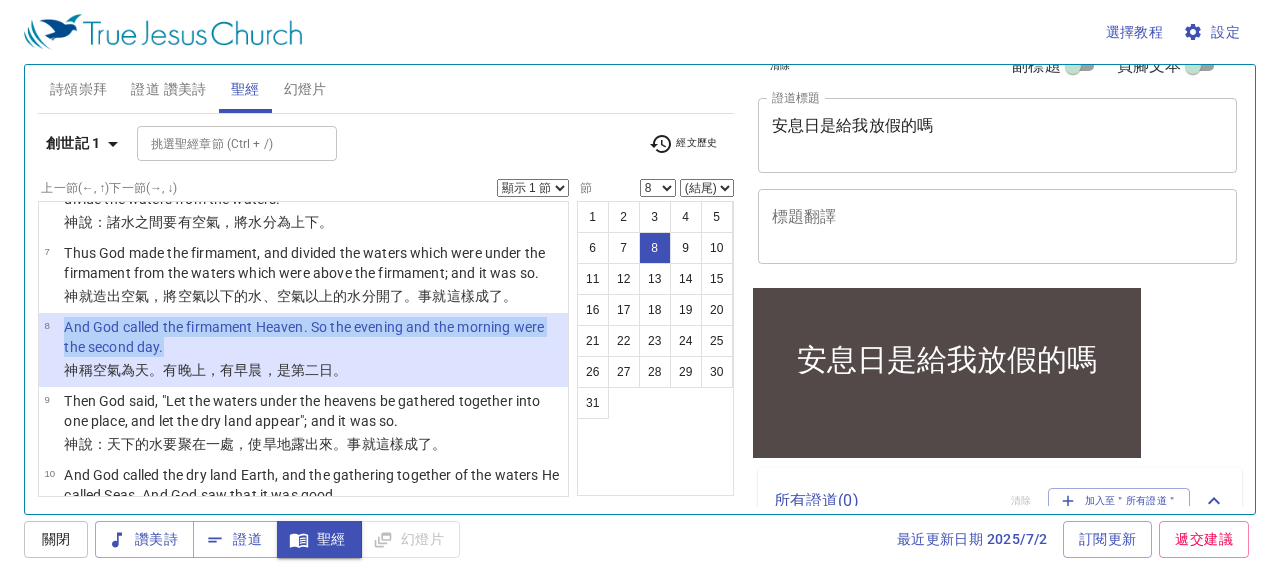 click on "And God called the firmament Heaven. So the evening and the morning were the second day." at bounding box center (313, 338) 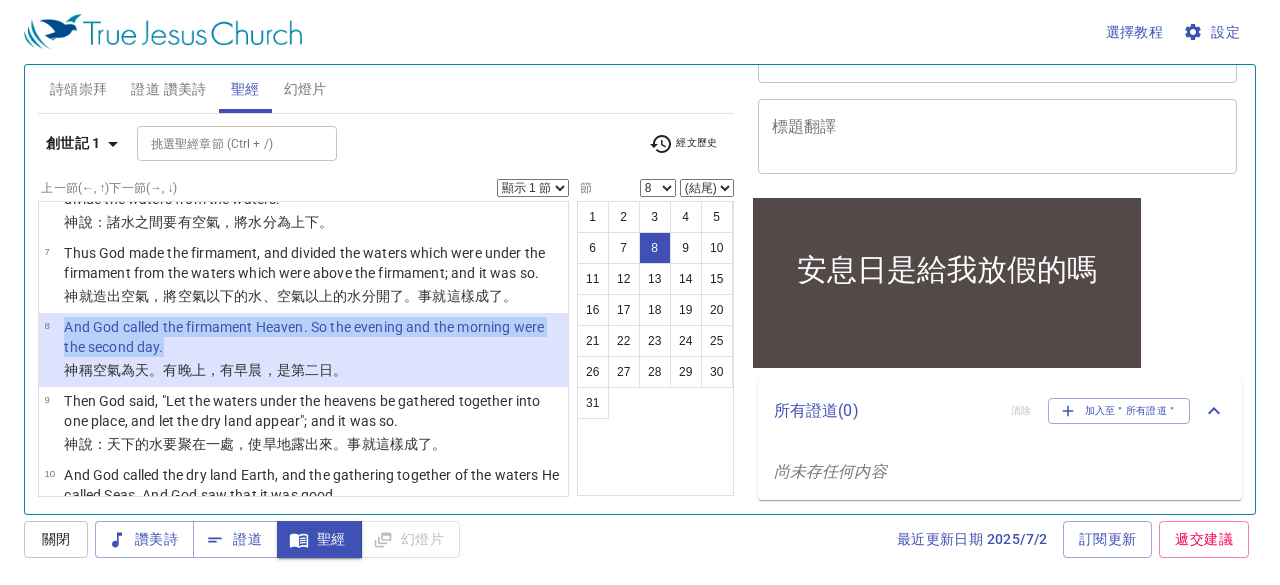scroll, scrollTop: 126, scrollLeft: 0, axis: vertical 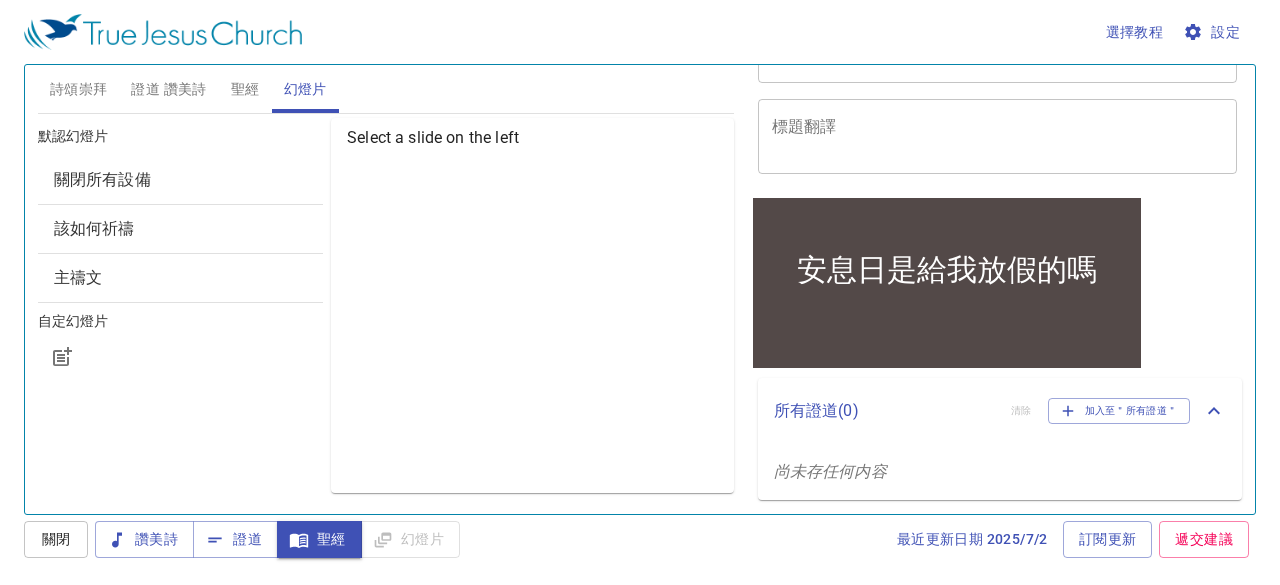 click on "聖經" at bounding box center [245, 89] 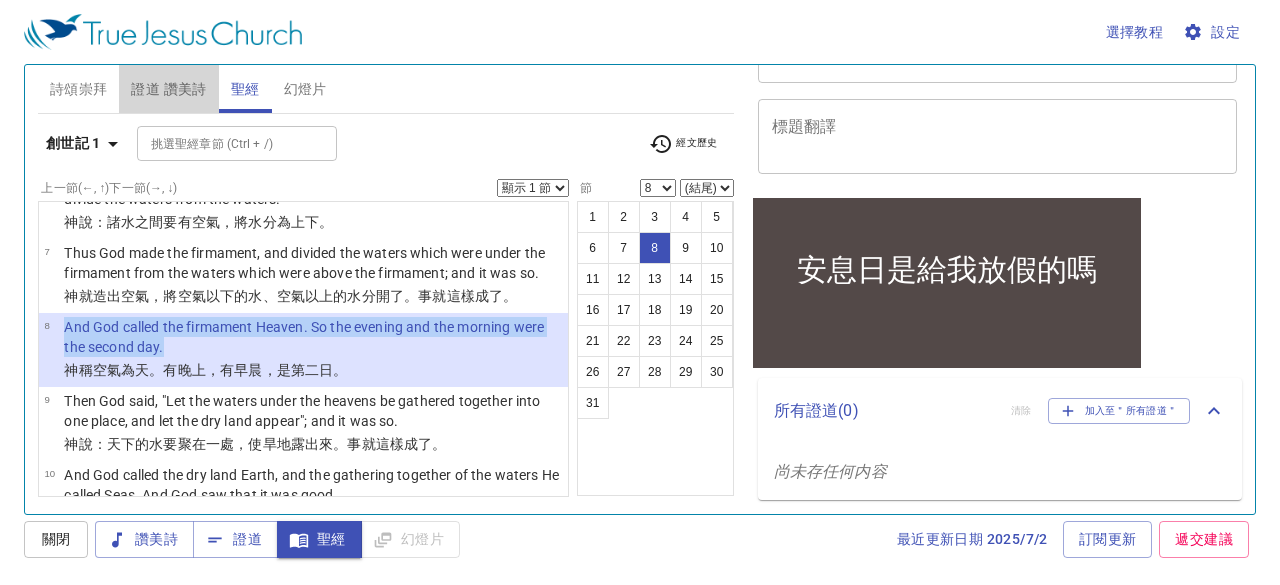 click on "證道 讚美詩" at bounding box center (168, 89) 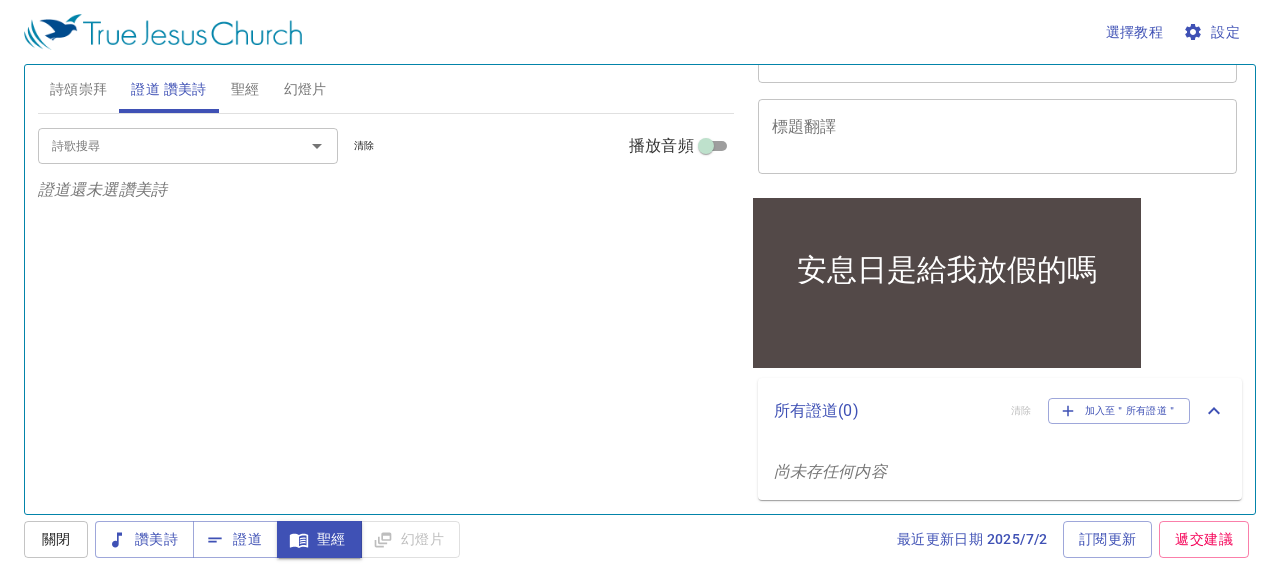 click on "聖經" at bounding box center (245, 89) 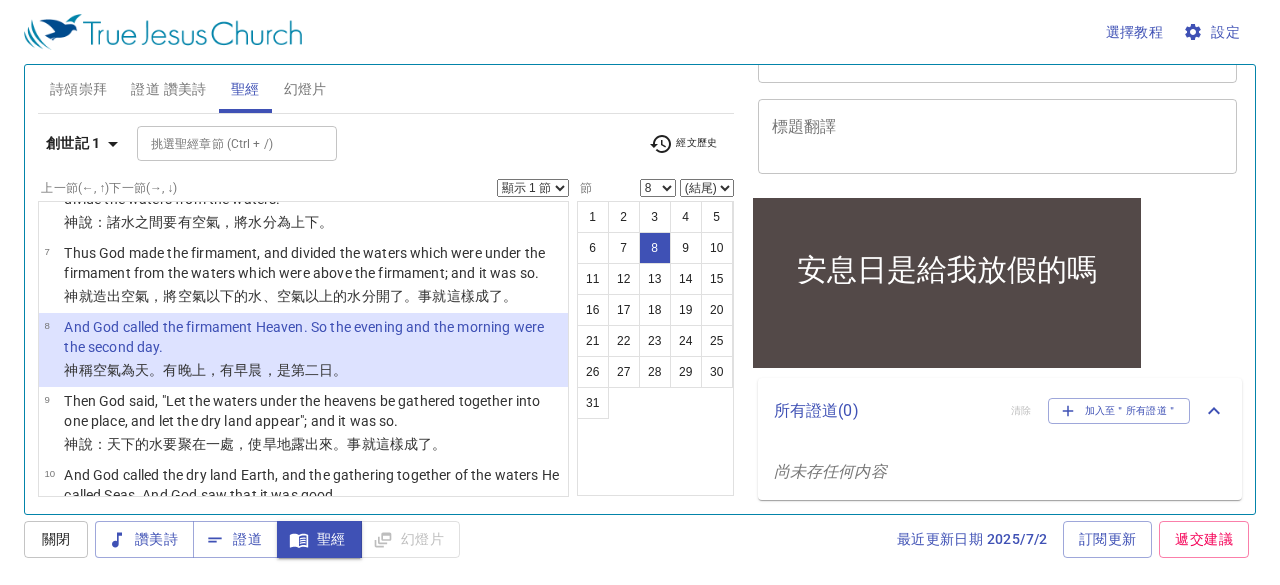 click on "8 And God called the firmament Heaven. So the evening and the morning were the second day.   神 稱 空氣 為天 。有晚上 ，有早晨 ，是第二 日 。" at bounding box center [303, 350] 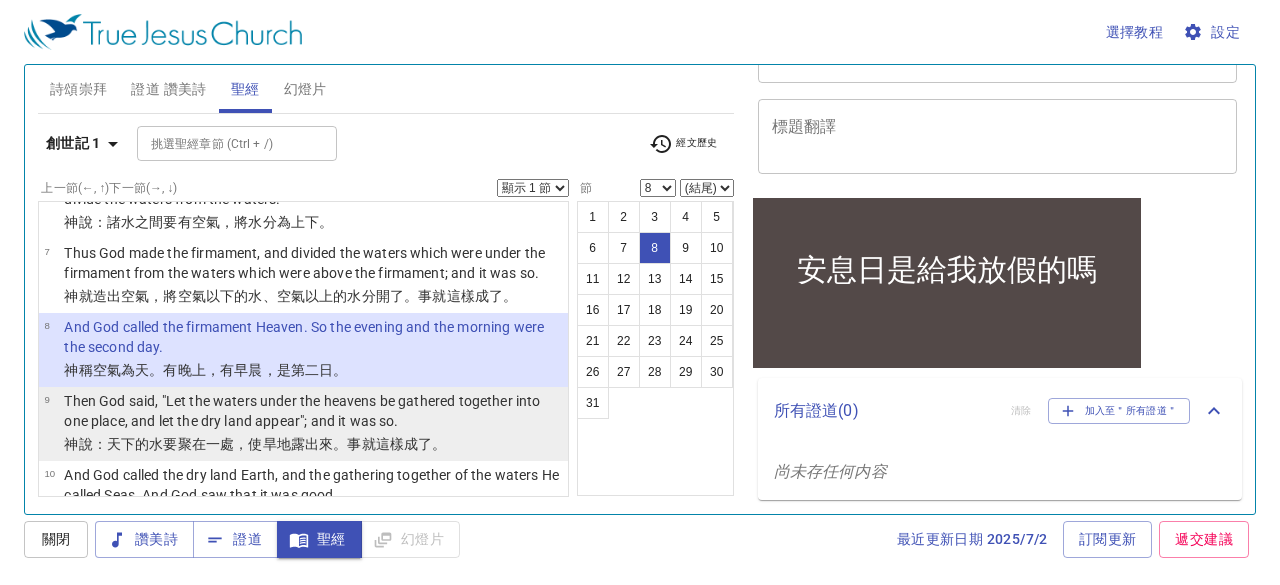 click on "Then God said, "Let the waters under the heavens be gathered together into one place, and let the dry land appear"; and it was so." at bounding box center (313, 412) 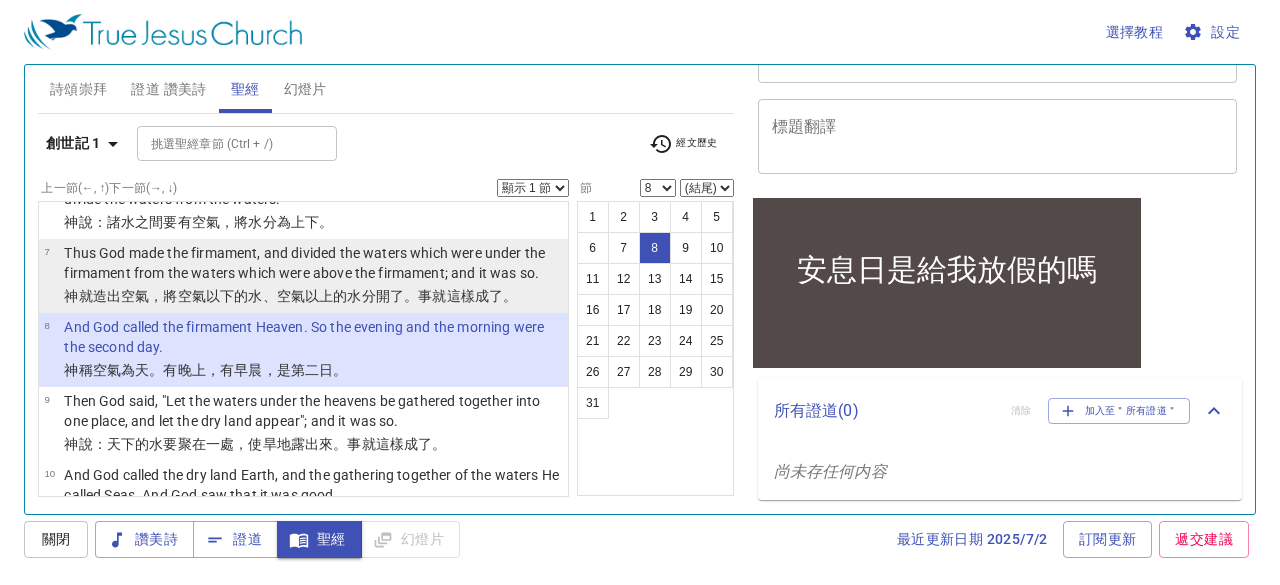 select on "9" 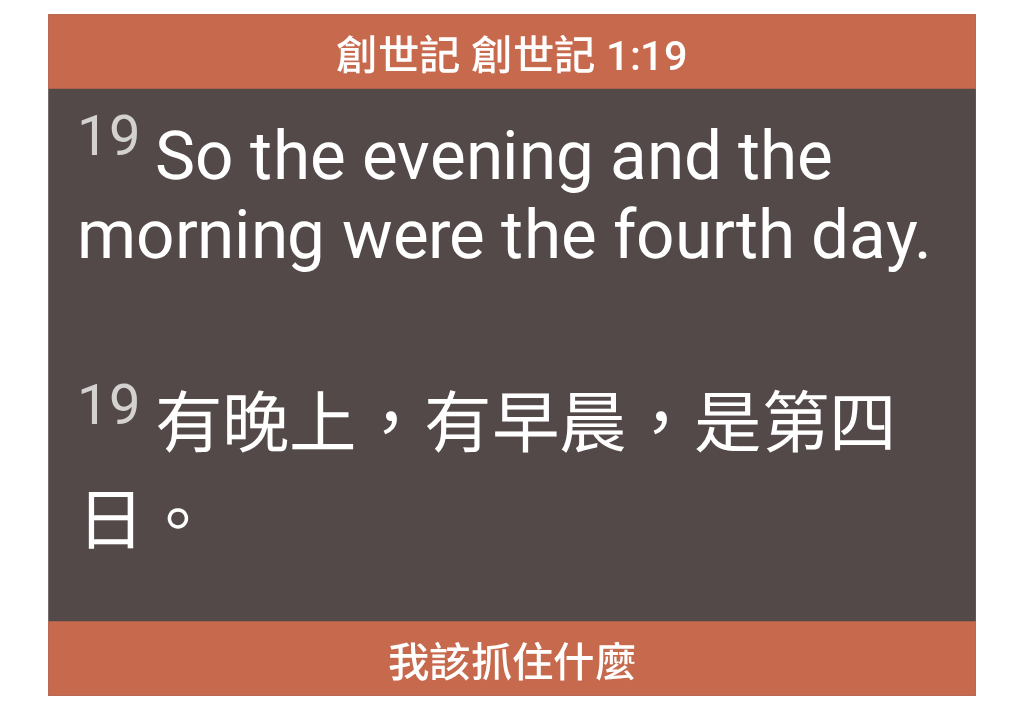 scroll, scrollTop: 0, scrollLeft: 0, axis: both 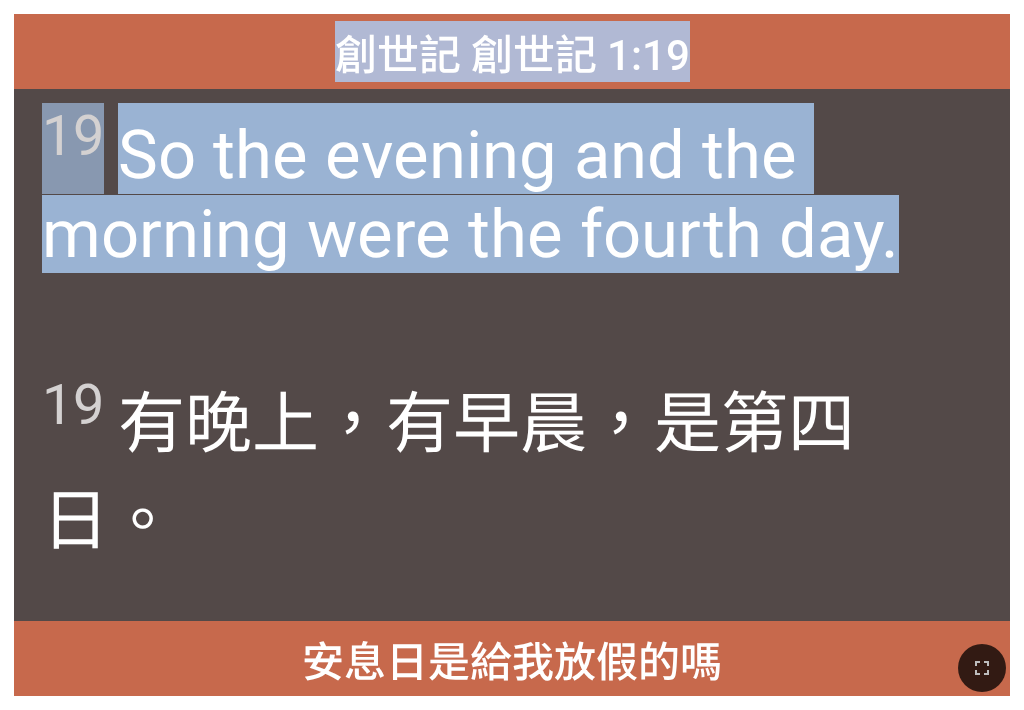 drag, startPoint x: 1023, startPoint y: 101, endPoint x: -1374, endPoint y: 305, distance: 2405.6653 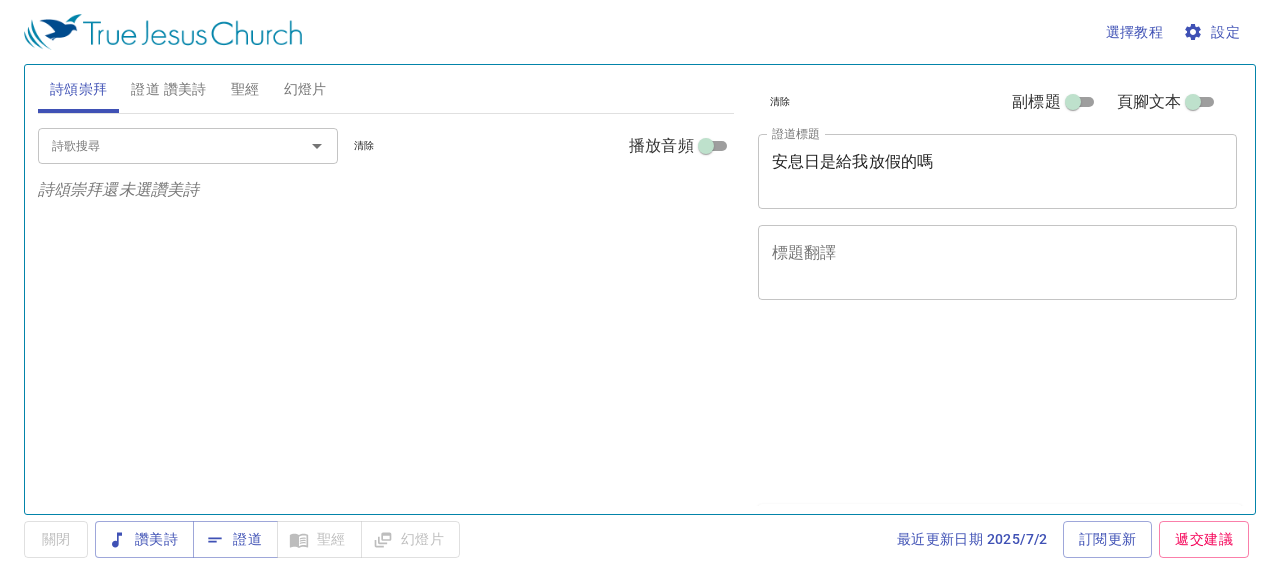 scroll, scrollTop: 0, scrollLeft: 0, axis: both 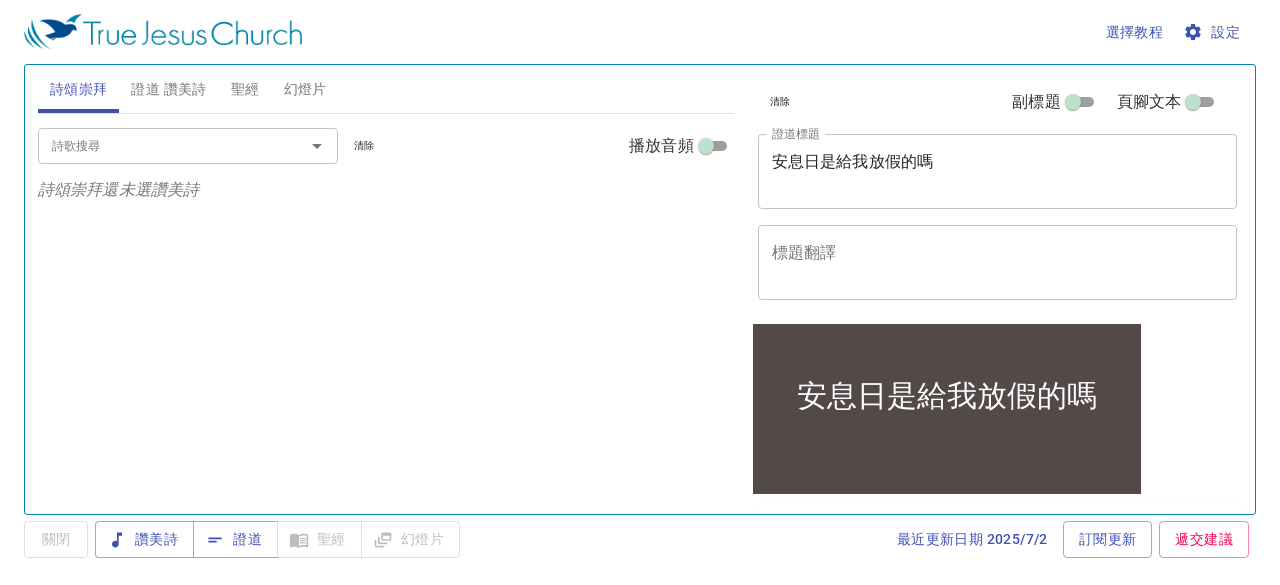 click on "聖經" at bounding box center (245, 89) 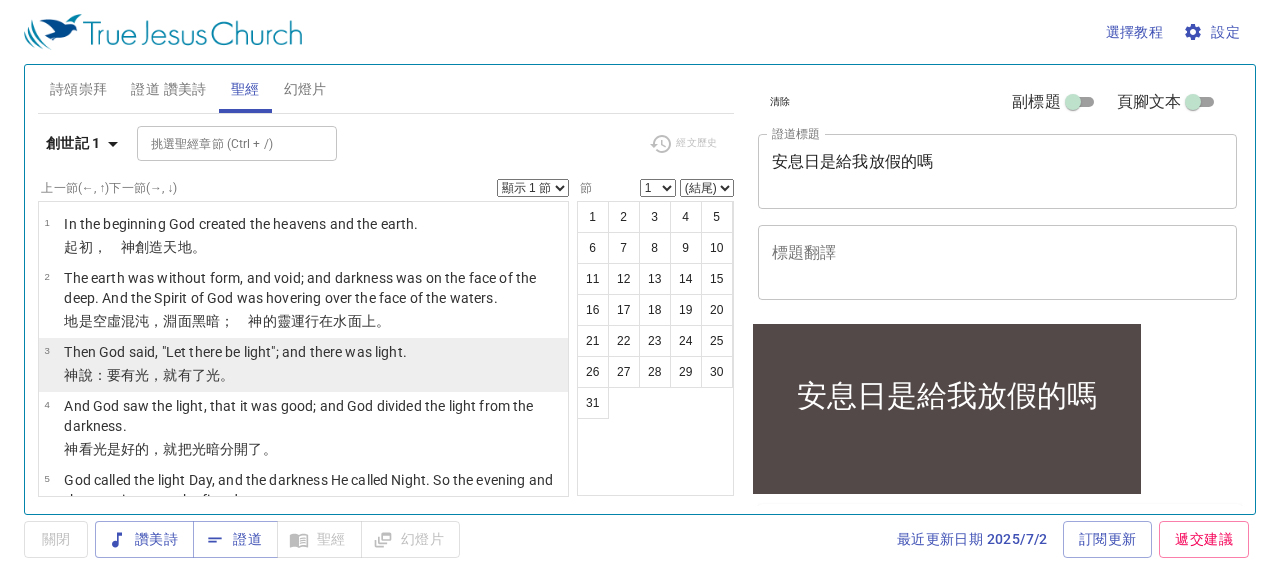 click on "3 Then God said, "Let there be light"; and there was light.   神 說 ：要有 光 ，就有了光 。" at bounding box center [303, 365] 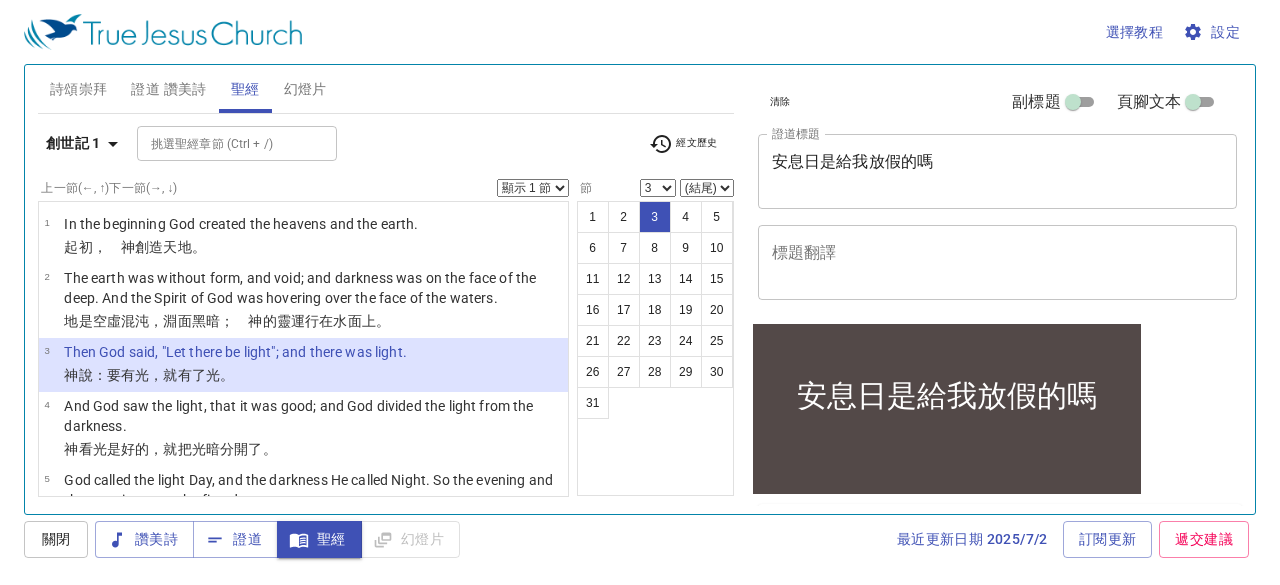 click on "1 2 3 4 5 6 7 8 9 10 11 12 13 14 15 16 17 18 19 20 21 22 23 24 25 26 27 28 29 30 31" at bounding box center (658, 188) 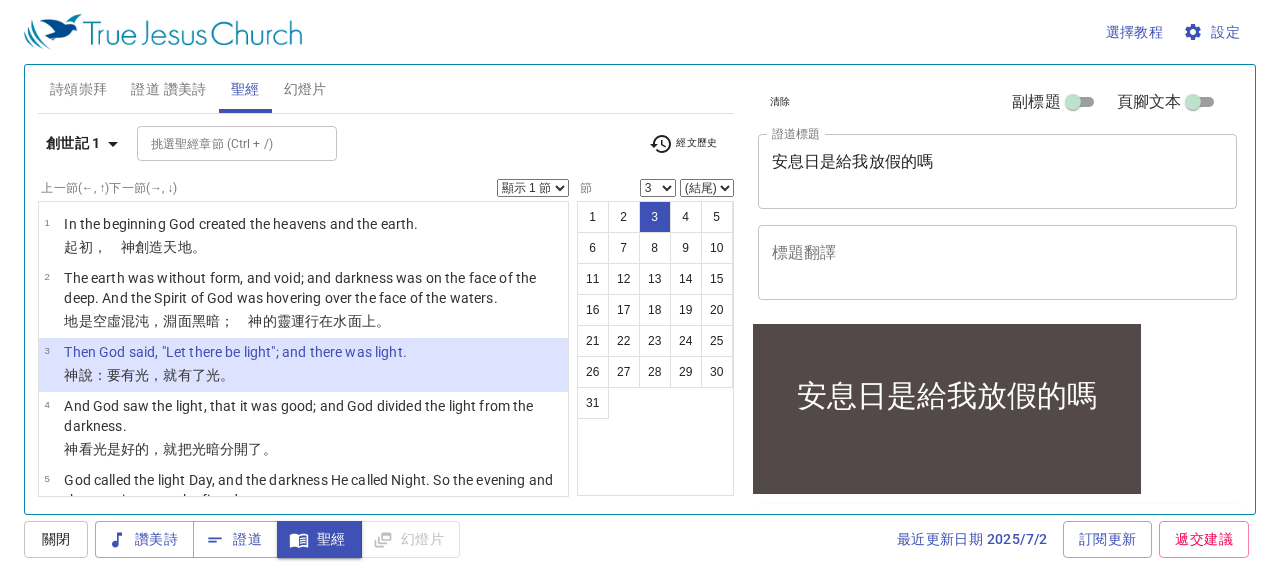 click on "(結尾) 4 5 6 7 8 9 10 11 12 13 14 15 16 17 18 19 20 21 22 23 24 25 26 27 28 29 30 31" at bounding box center [707, 188] 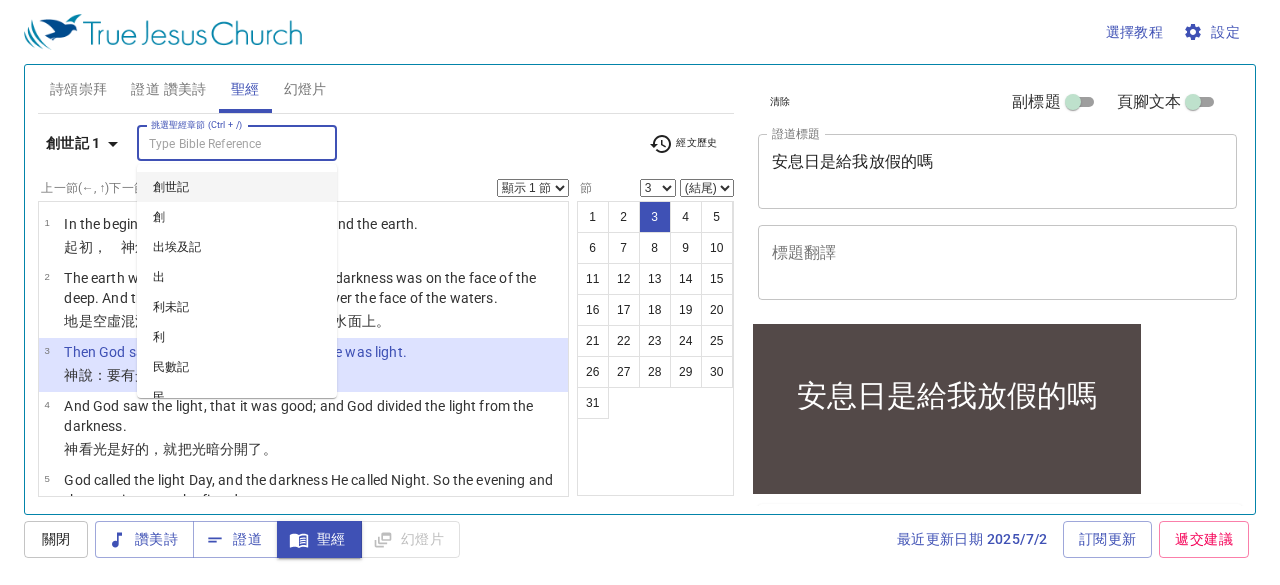 click on "幻燈片" at bounding box center [305, 89] 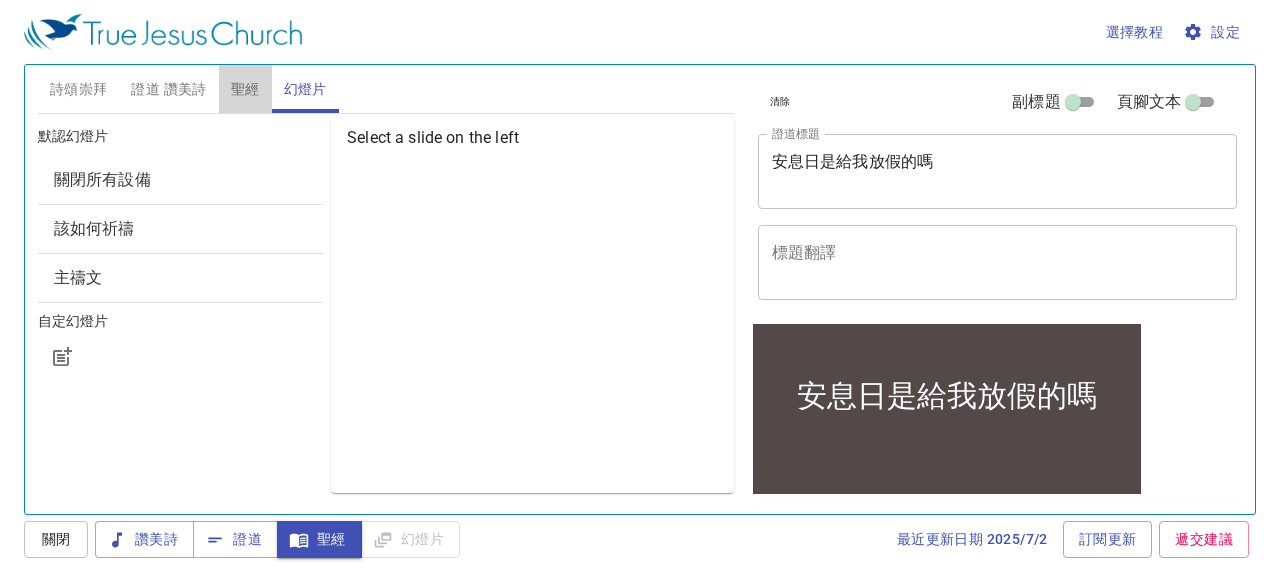 click on "聖經" at bounding box center [245, 89] 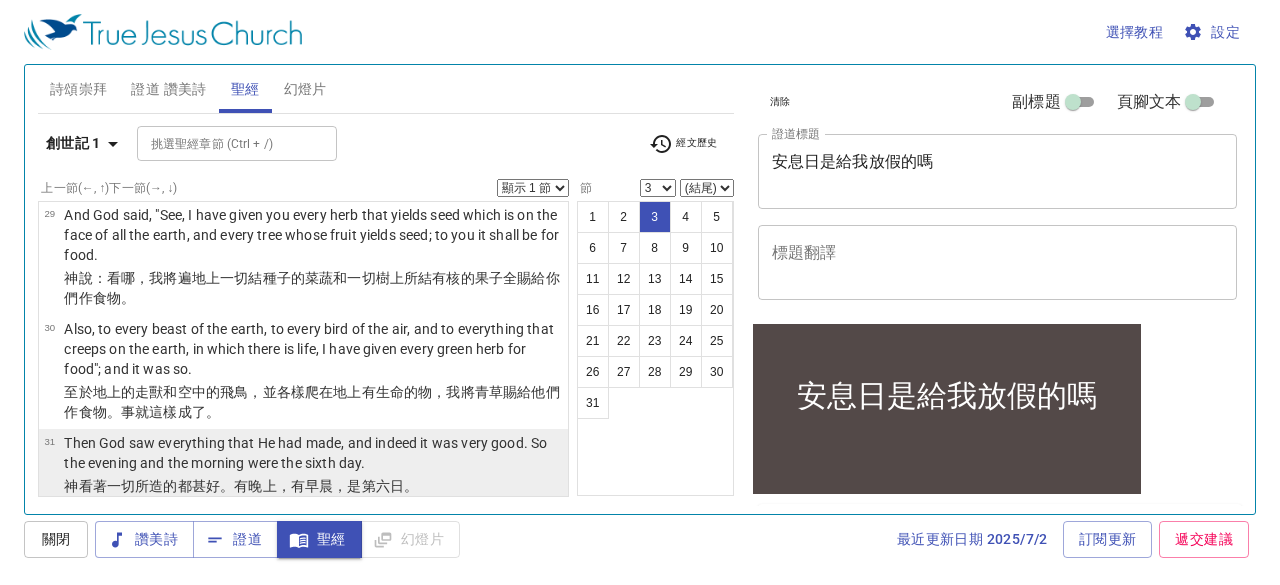 scroll, scrollTop: 2334, scrollLeft: 0, axis: vertical 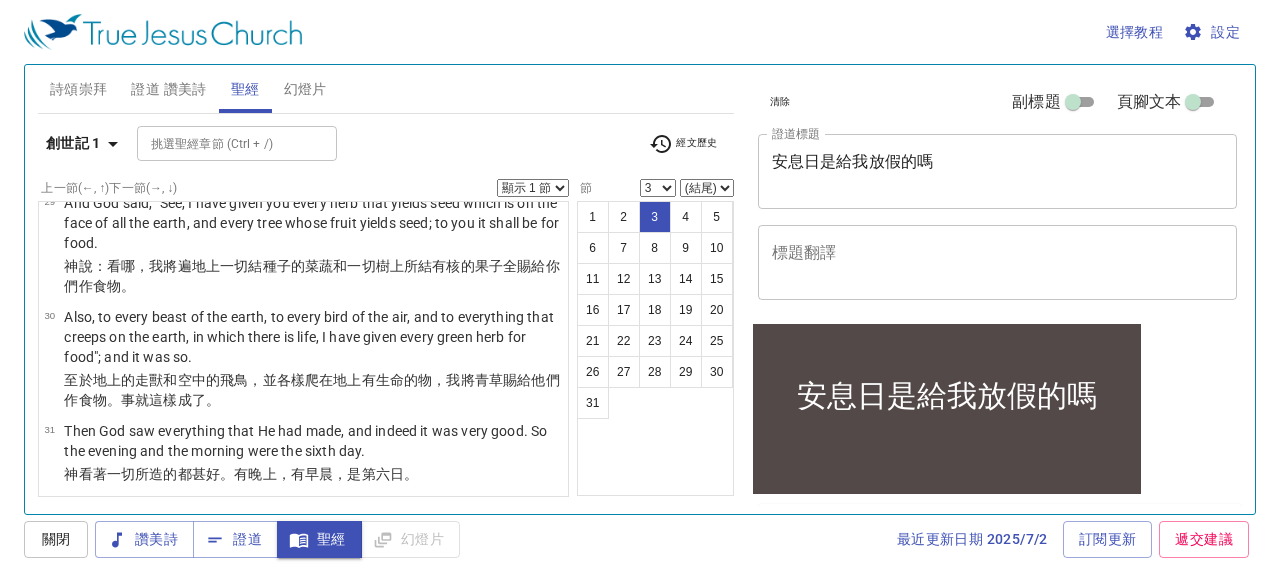 click on "關閉" at bounding box center [56, 539] 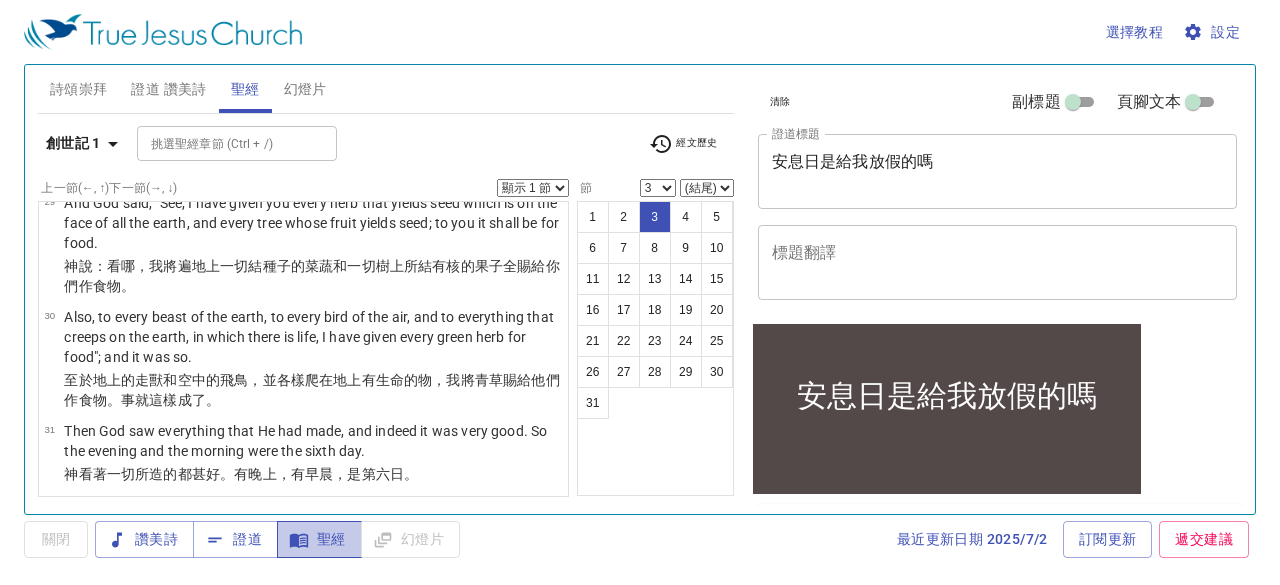 click on "聖經" at bounding box center [319, 539] 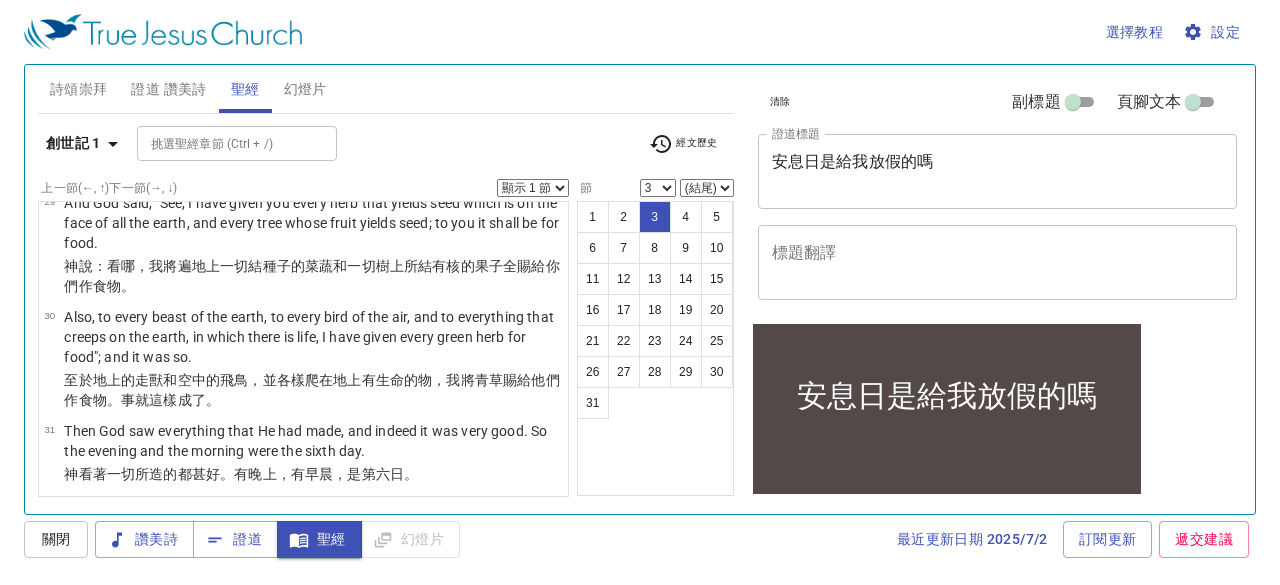 click on "選擇教程 設定 詩頌崇拜 證道 讚美詩 聖經 幻燈片 詩歌搜尋 詩歌搜尋   清除 播放音頻 詩頌崇拜還未選讚美詩 詩歌搜尋 詩歌搜尋   清除 播放音頻 證道還未選讚美詩 創世記 1 挑選聖經章節 (Ctrl + /) 挑選聖經章節 (Ctrl + /)   經文歷史   上一節  (←, ↑)     下一節  (→, ↓) 顯示 1 節 顯示 2 節 顯示 3 節 顯示 4 節 顯示 5 節 1 In the beginning God created the heavens and the earth.   ﻿起初 ，　神 創造 天 地 。 2 The earth was without form, and void; and darkness was on the face of the deep. And the Spirit of God was hovering over the face of the waters.   地 是 空虛 混沌 ，淵 面 黑暗 ；　神 的靈 運行 在水 面 上 。 3 Then God said, "Let there be light"; and there was light.   神 說 ：要有 光 ，就有了光 。 4 And God saw the light, that it was good; and God divided the light from the darkness.   神 看 光 是好的 ，就把光 暗 分開了 。 5   神 稱 光" at bounding box center (640, 292) 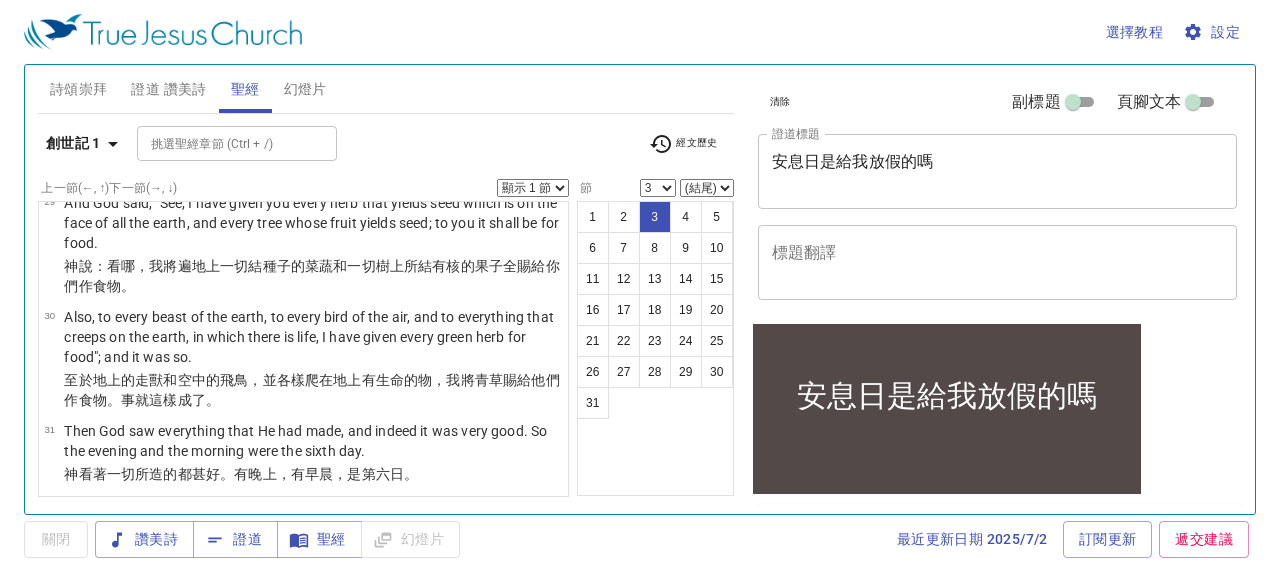 click on "安息日是給我放假的嗎" at bounding box center (998, 171) 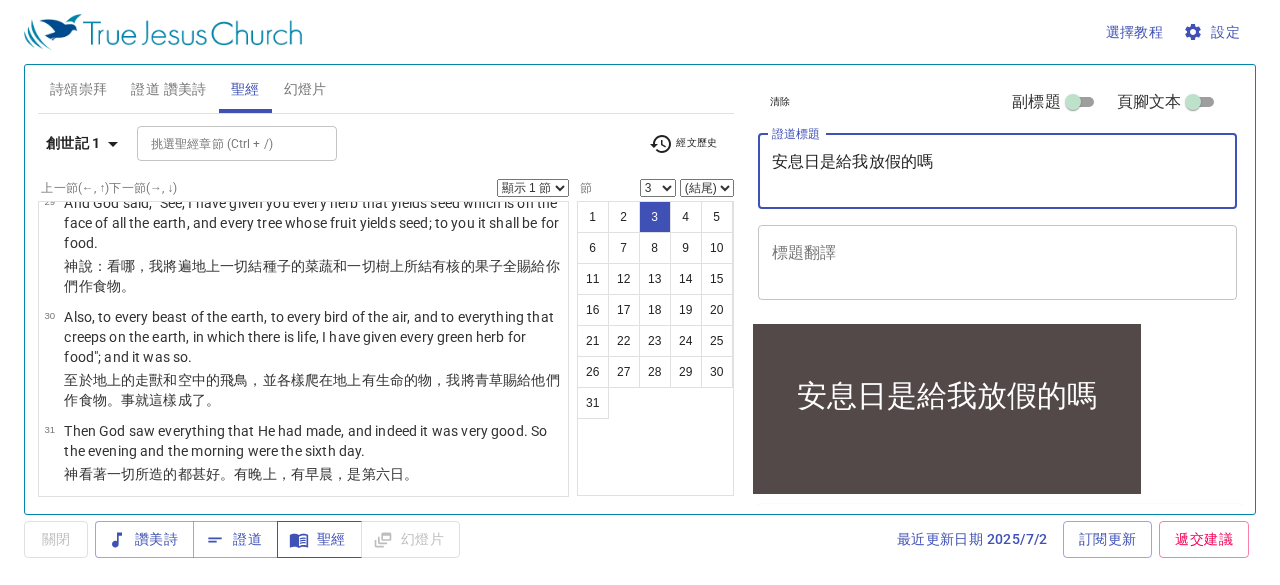 click on "聖經" at bounding box center [319, 539] 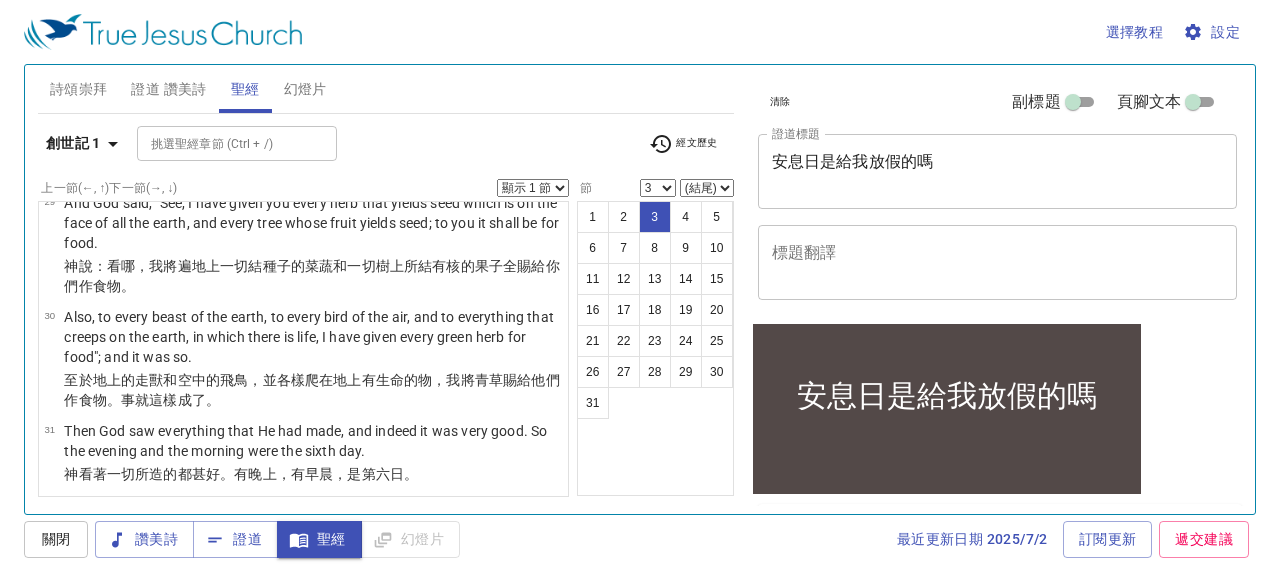 click on "讚美詩 證道 聖經 幻燈片" at bounding box center (277, 539) 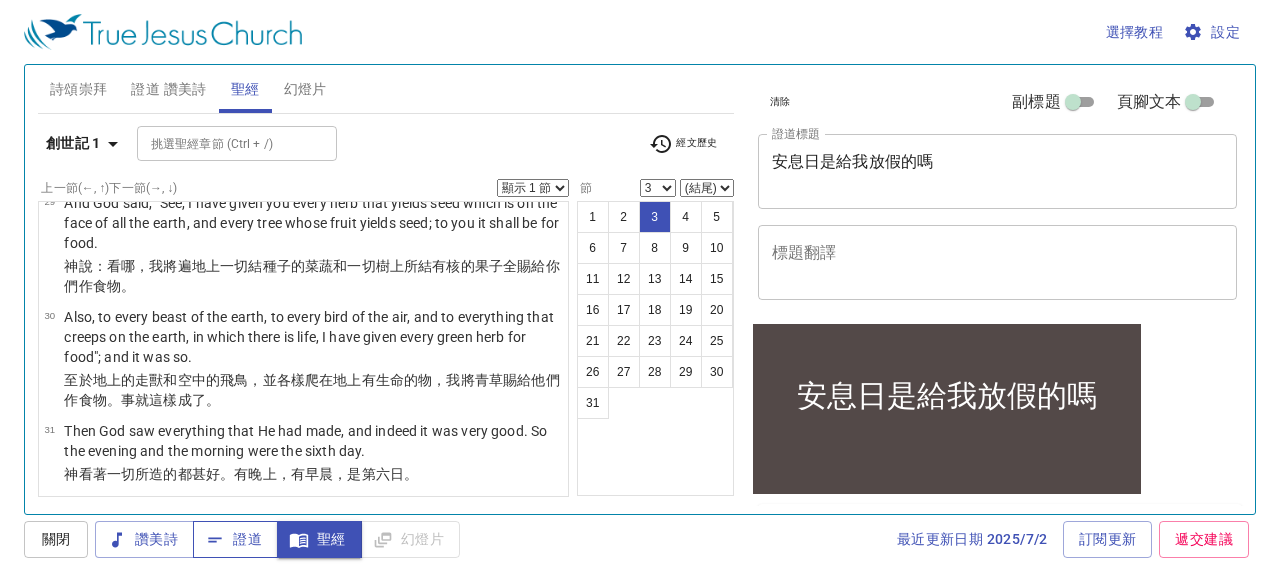 click on "證道" at bounding box center (235, 539) 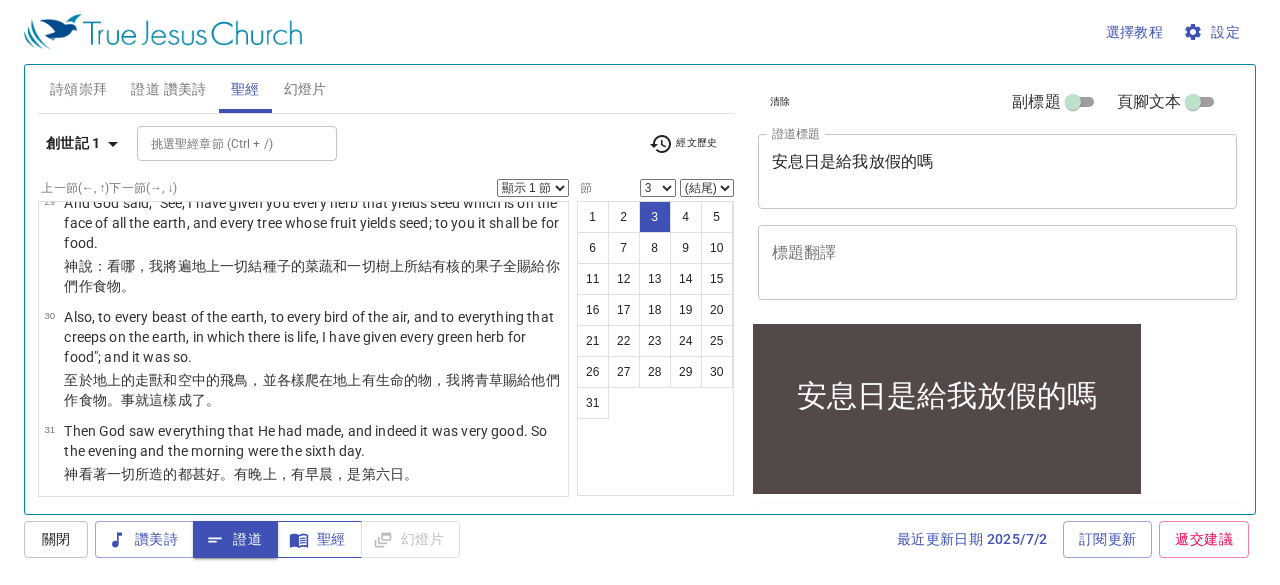 click on "聖經" at bounding box center [319, 539] 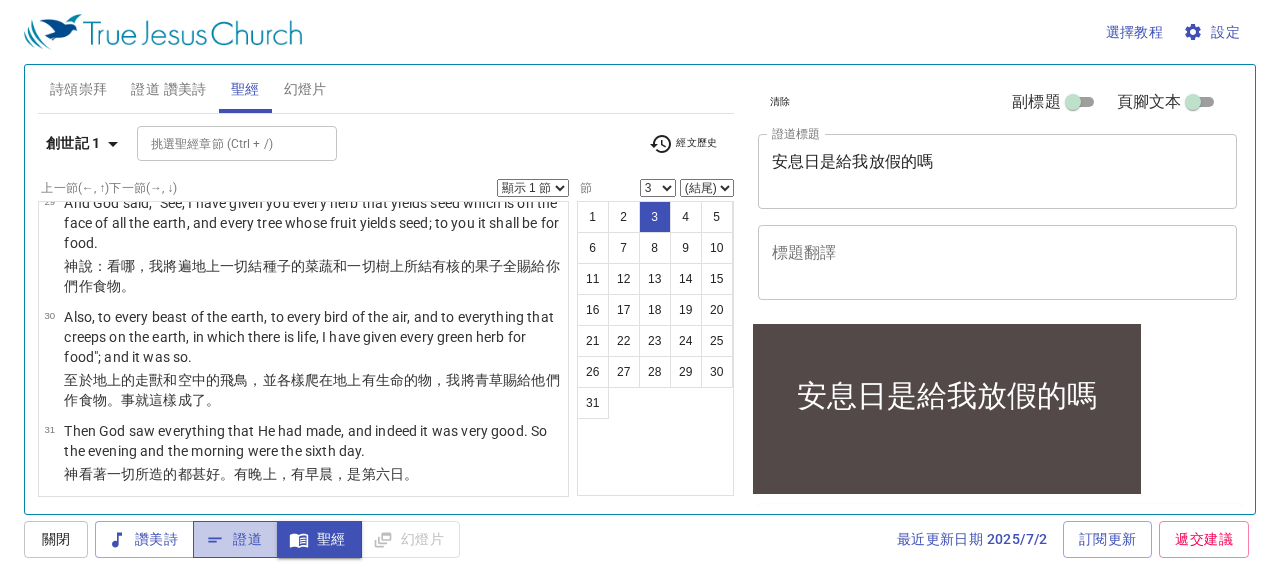 click on "證道" at bounding box center [235, 539] 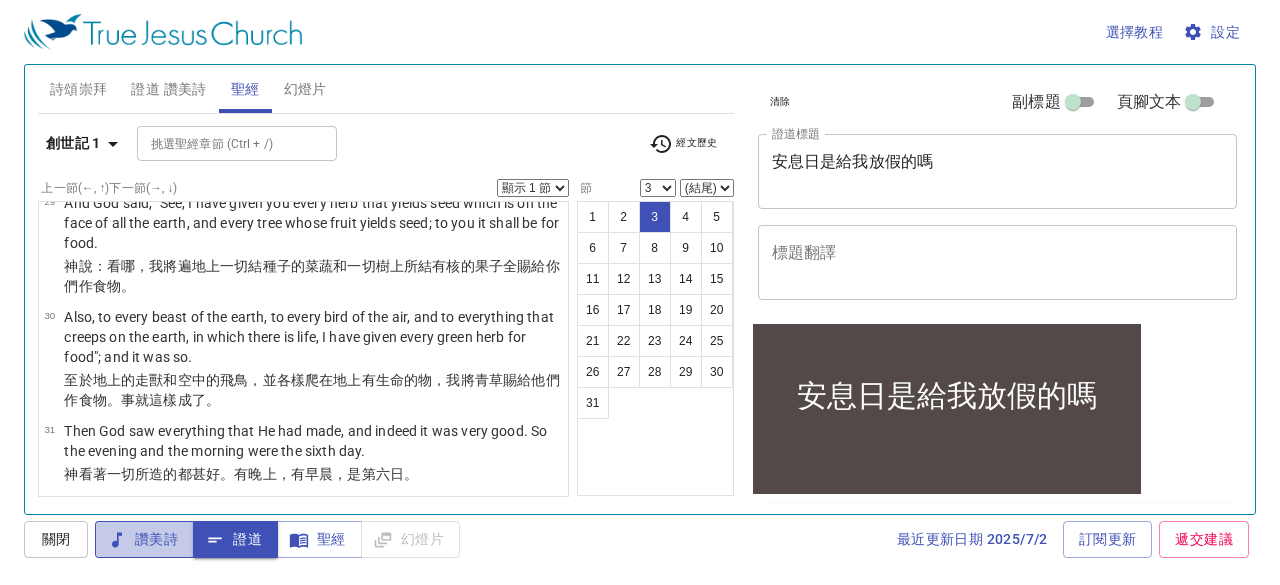 click on "讚美詩" at bounding box center [144, 539] 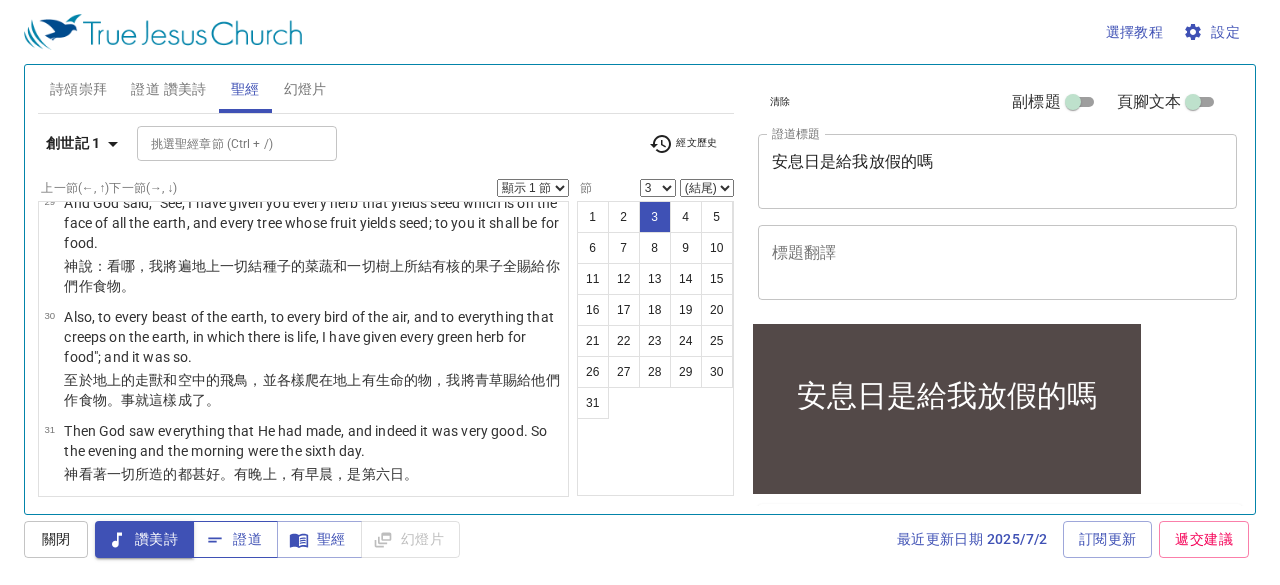click on "證道" at bounding box center (235, 539) 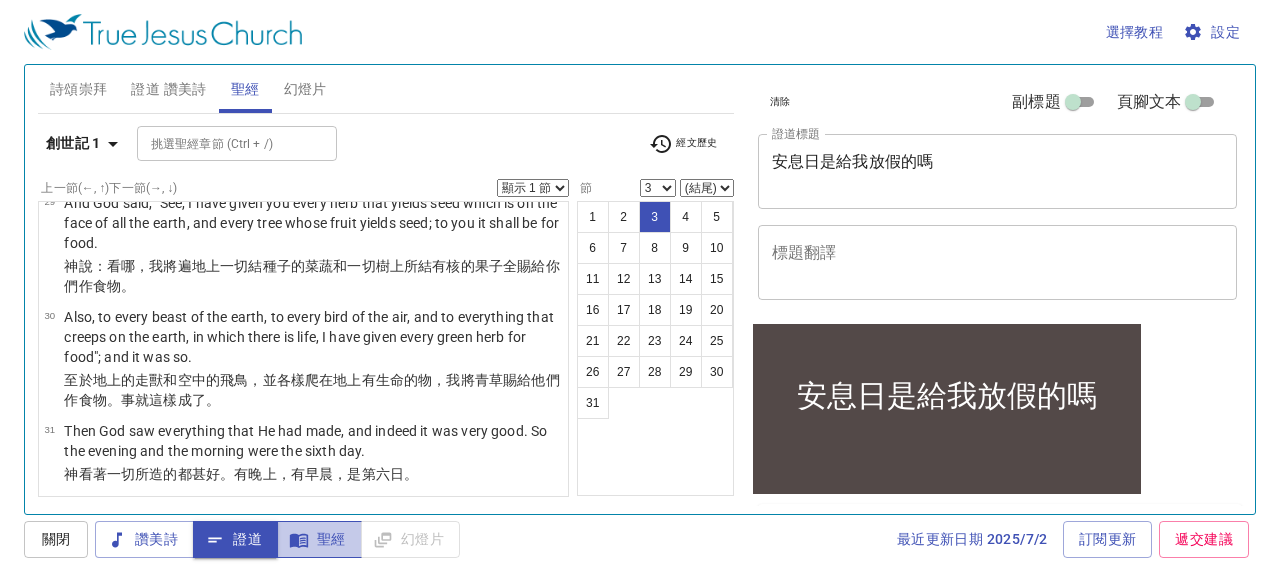 click on "聖經" at bounding box center [319, 539] 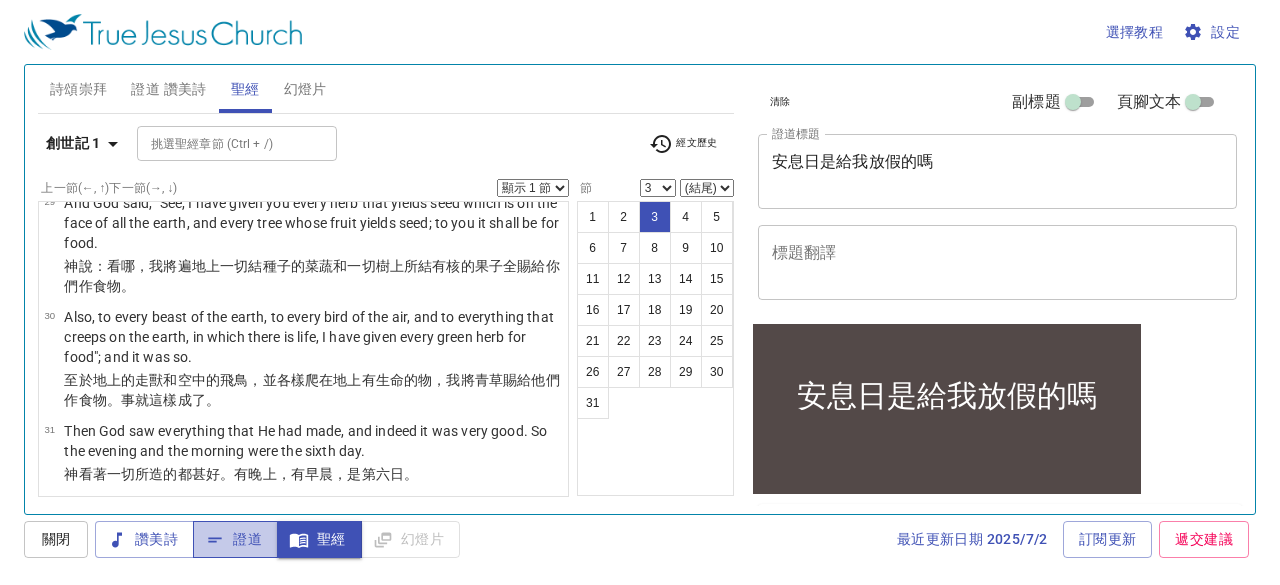 click on "證道" at bounding box center (235, 539) 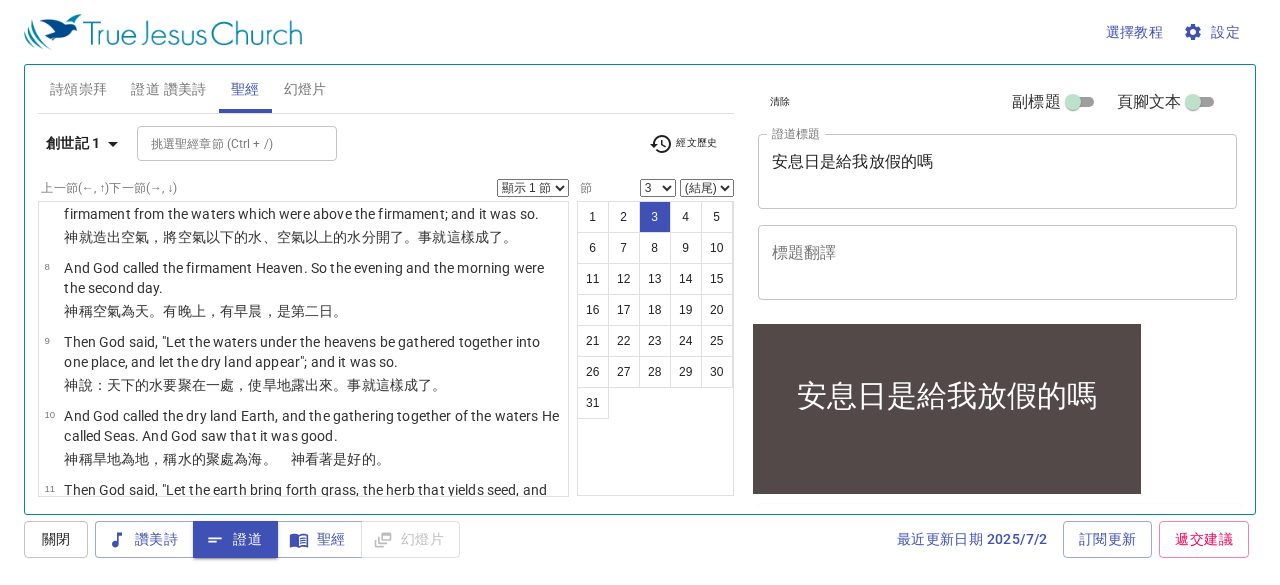 scroll, scrollTop: 0, scrollLeft: 0, axis: both 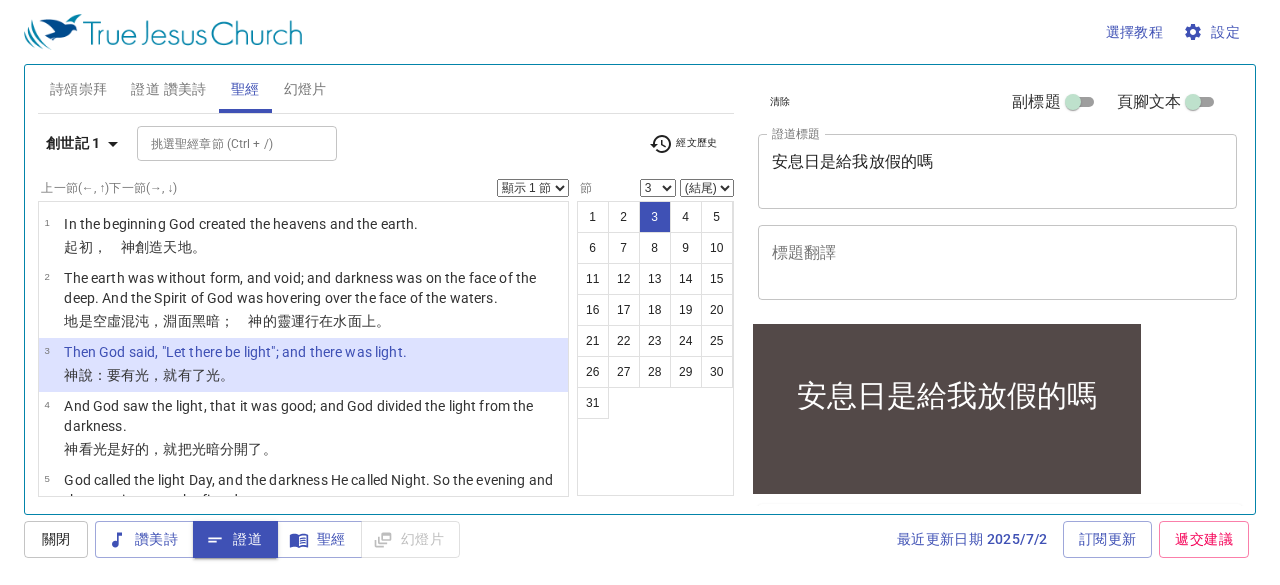 drag, startPoint x: 65, startPoint y: 59, endPoint x: 214, endPoint y: 517, distance: 481.62744 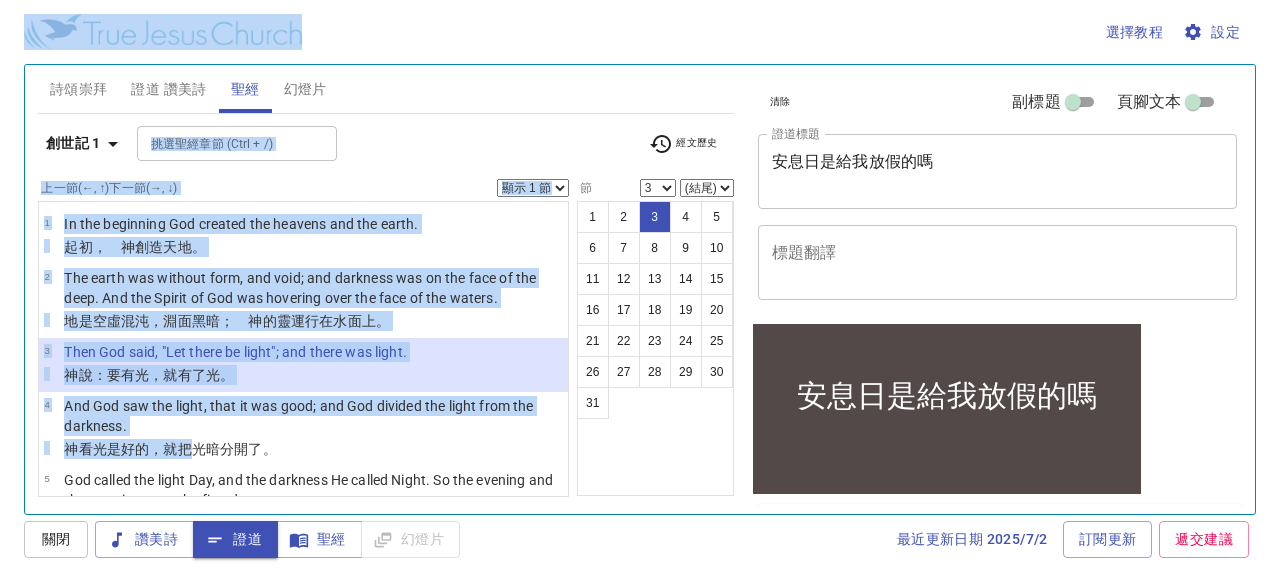 drag, startPoint x: 571, startPoint y: 45, endPoint x: 592, endPoint y: 45, distance: 21 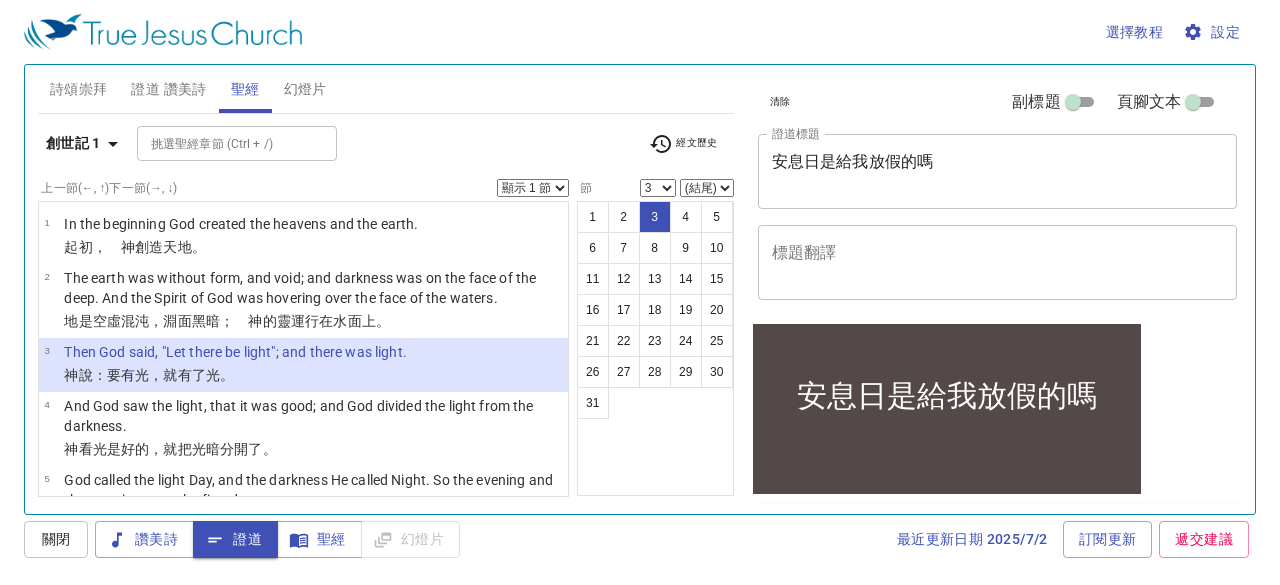 click on "1 2 3 4 5 6 7 8 9 10 11 12 13 14 15 16 17 18 19 20 21 22 23 24 25 26 27 28 29 30 31" at bounding box center [655, 348] 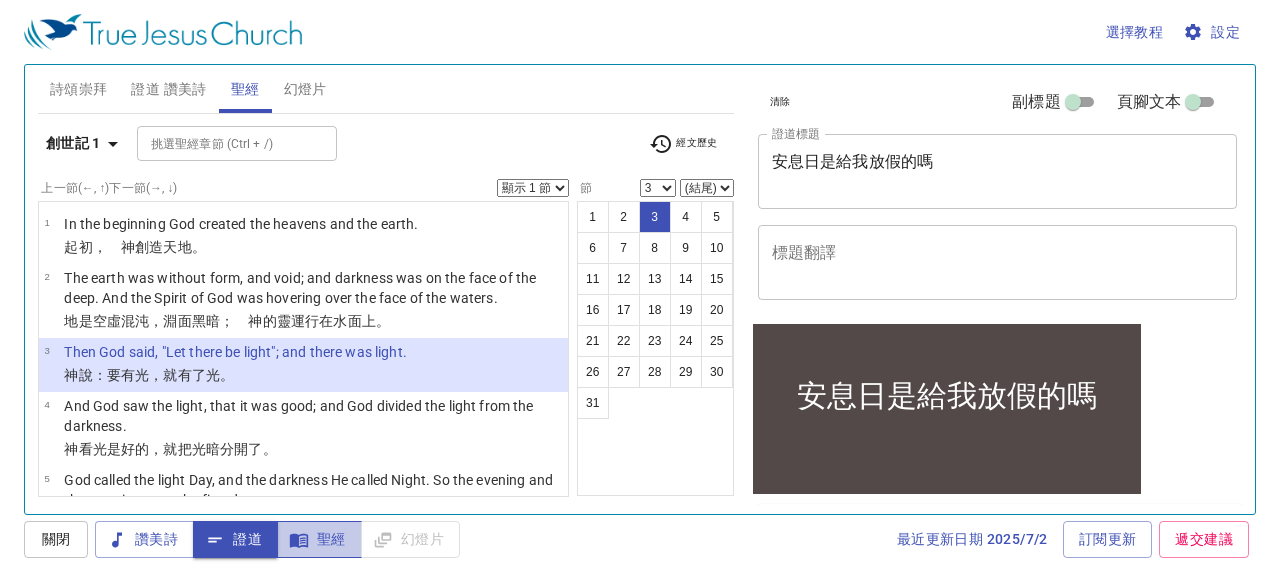 click on "聖經" at bounding box center [319, 539] 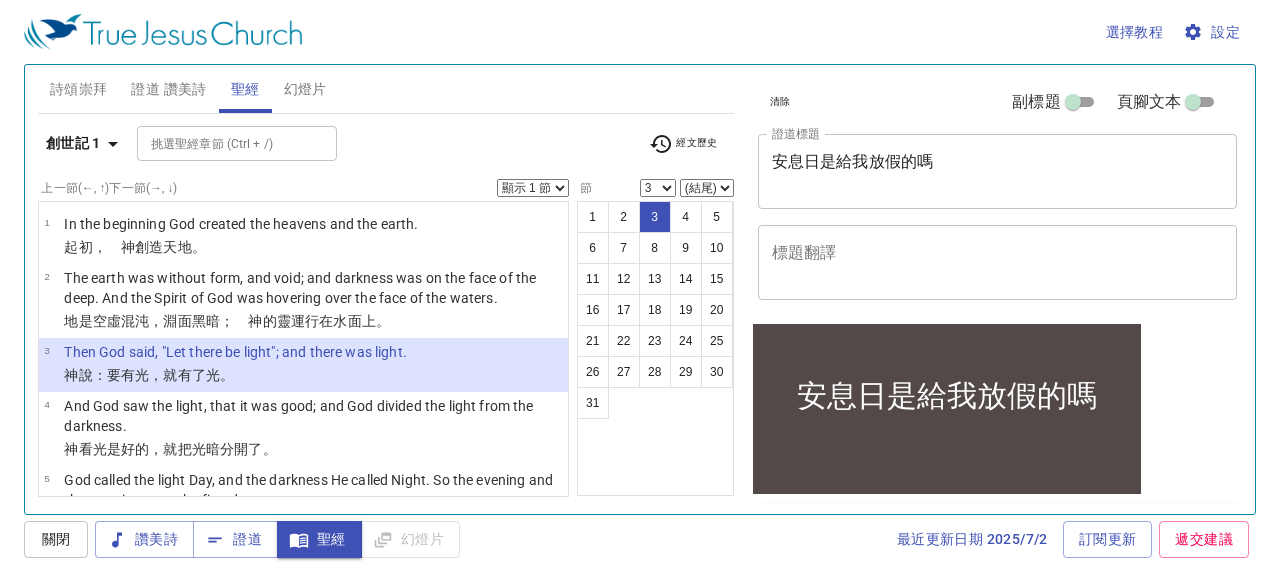 click on "顯示 1 節 顯示 2 節 顯示 3 節 顯示 4 節 顯示 5 節" at bounding box center (533, 188) 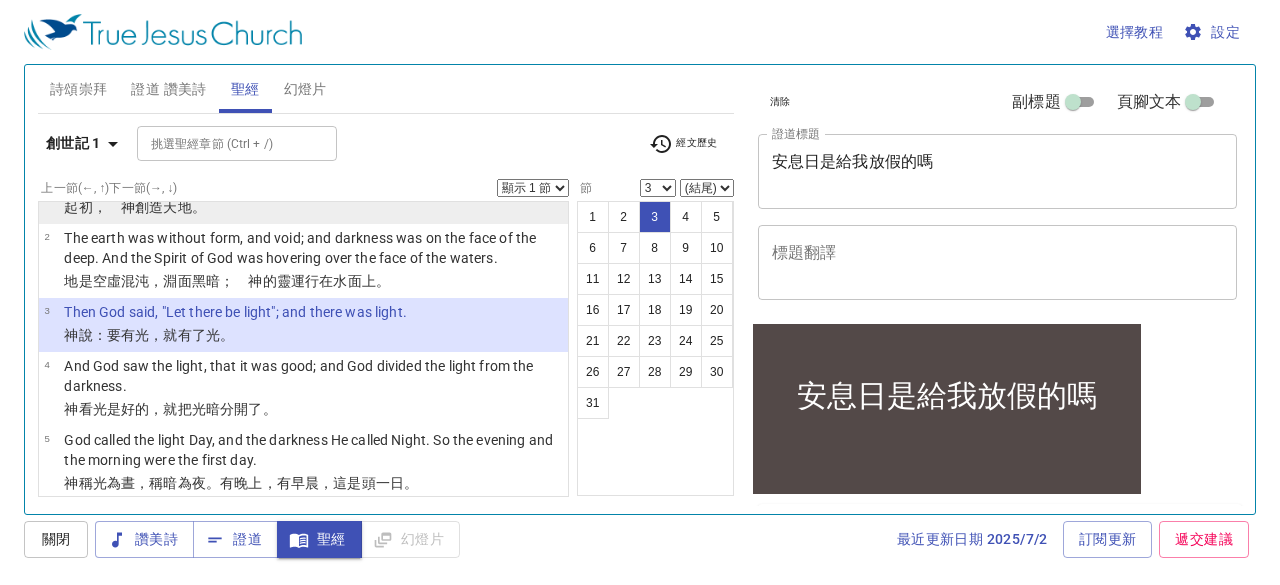 scroll, scrollTop: 0, scrollLeft: 0, axis: both 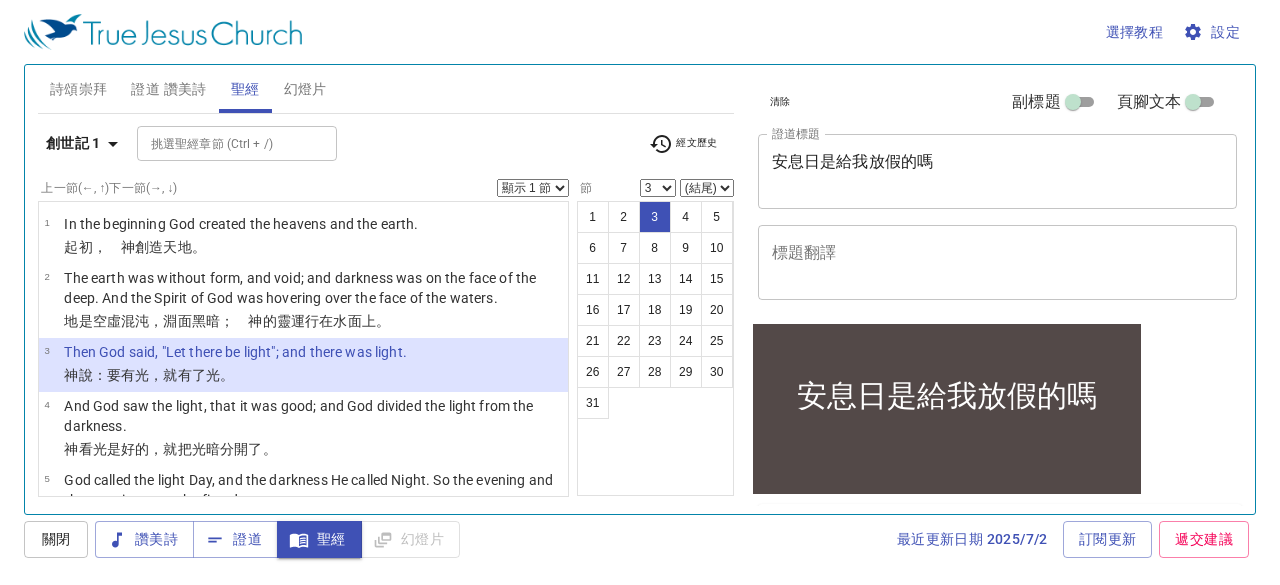 click on "1 2 3 4 5 6 7 8 9 10 11 12 13 14 15 16 17 18 19 20 21 22 23 24 25 26 27 28 29 30 31" at bounding box center [658, 188] 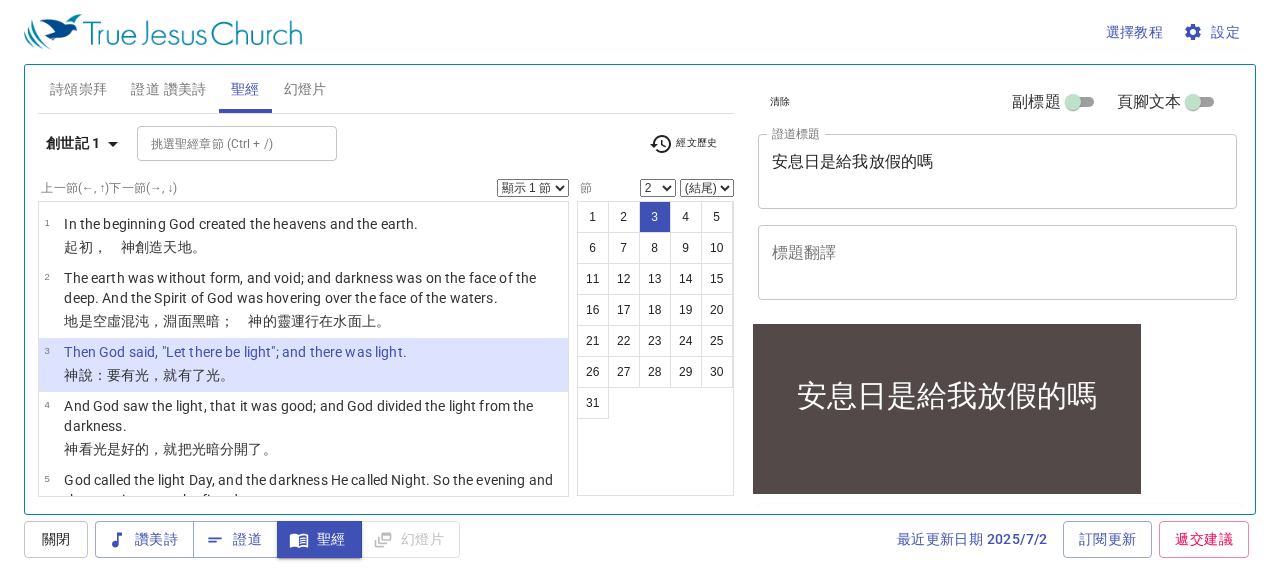 click on "1 2 3 4 5 6 7 8 9 10 11 12 13 14 15 16 17 18 19 20 21 22 23 24 25 26 27 28 29 30 31" at bounding box center [658, 188] 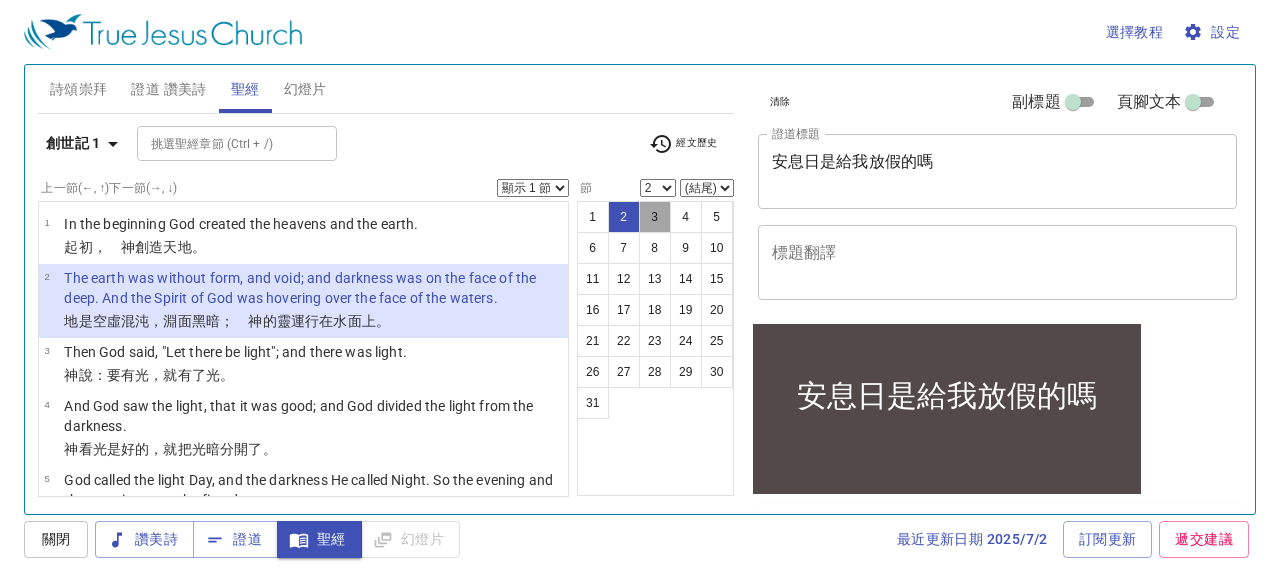 click on "3" at bounding box center (655, 217) 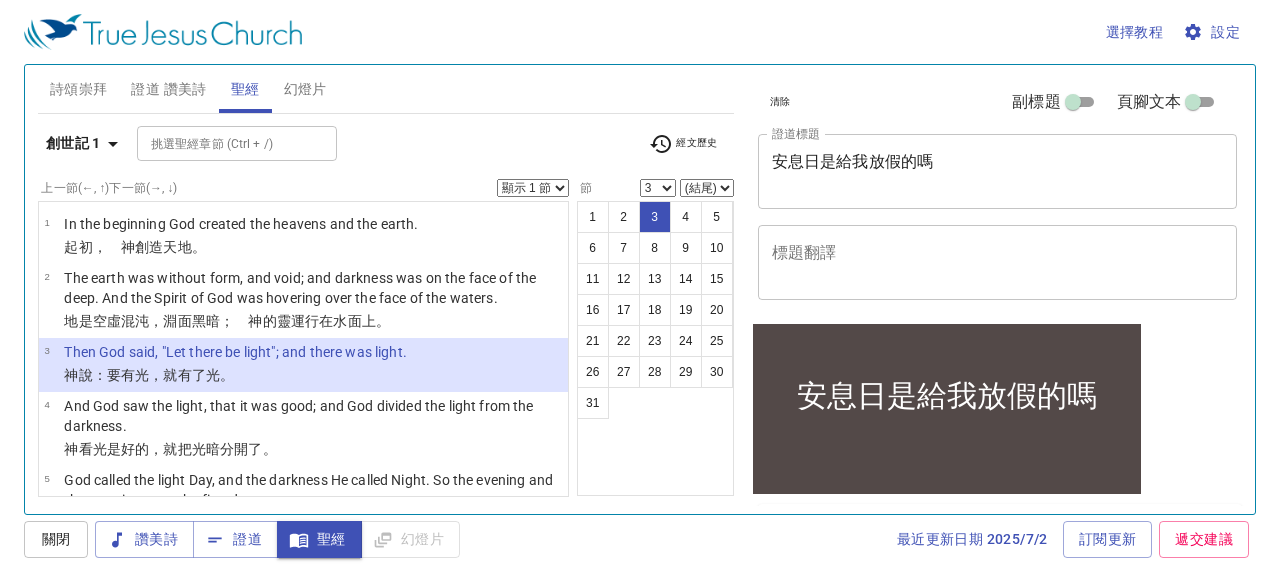 click on "1 2 3 4 5 6 7 8 9 10 11 12 13 14 15 16 17 18 19 20 21 22 23 24 25 26 27 28 29 30 31" at bounding box center [658, 188] 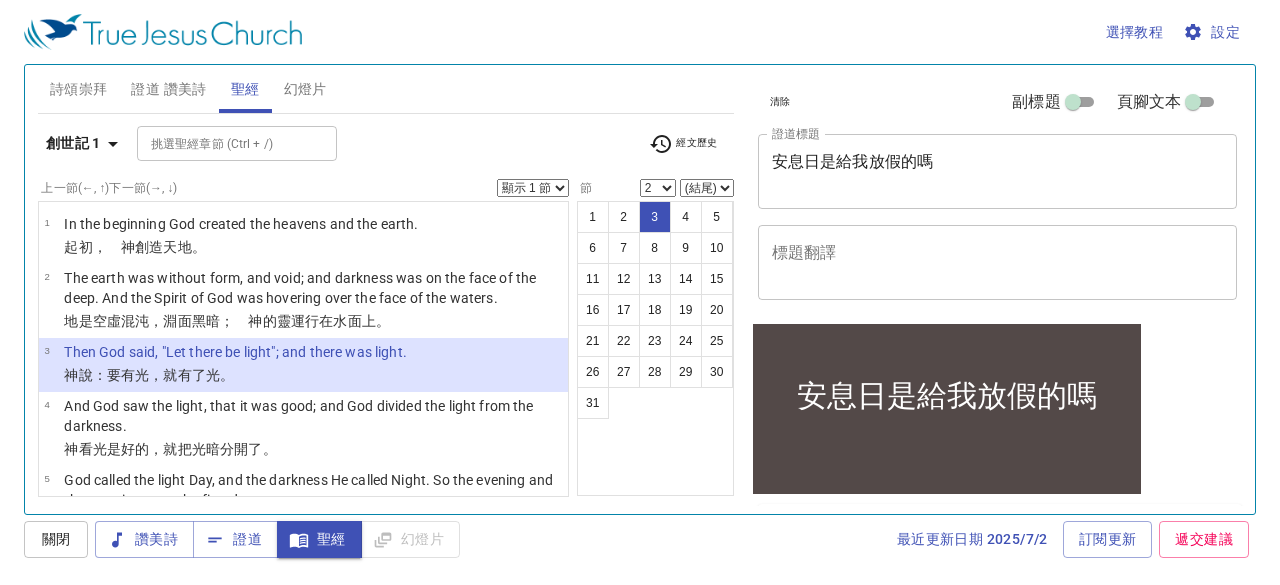 click on "1 2 3 4 5 6 7 8 9 10 11 12 13 14 15 16 17 18 19 20 21 22 23 24 25 26 27 28 29 30 31" at bounding box center (658, 188) 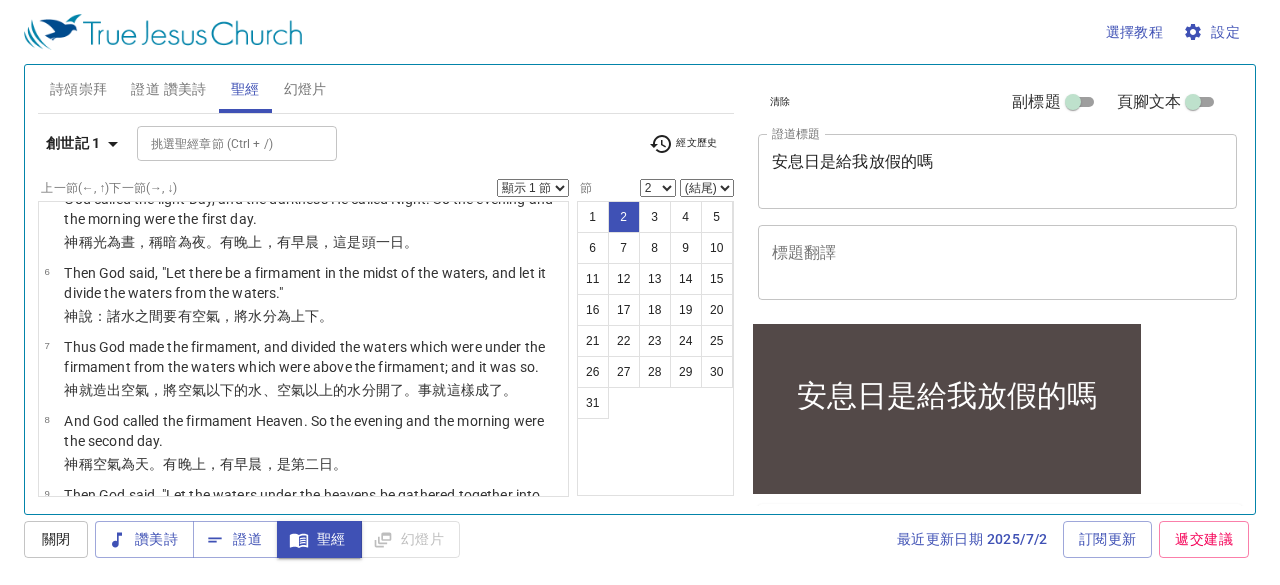 scroll, scrollTop: 0, scrollLeft: 0, axis: both 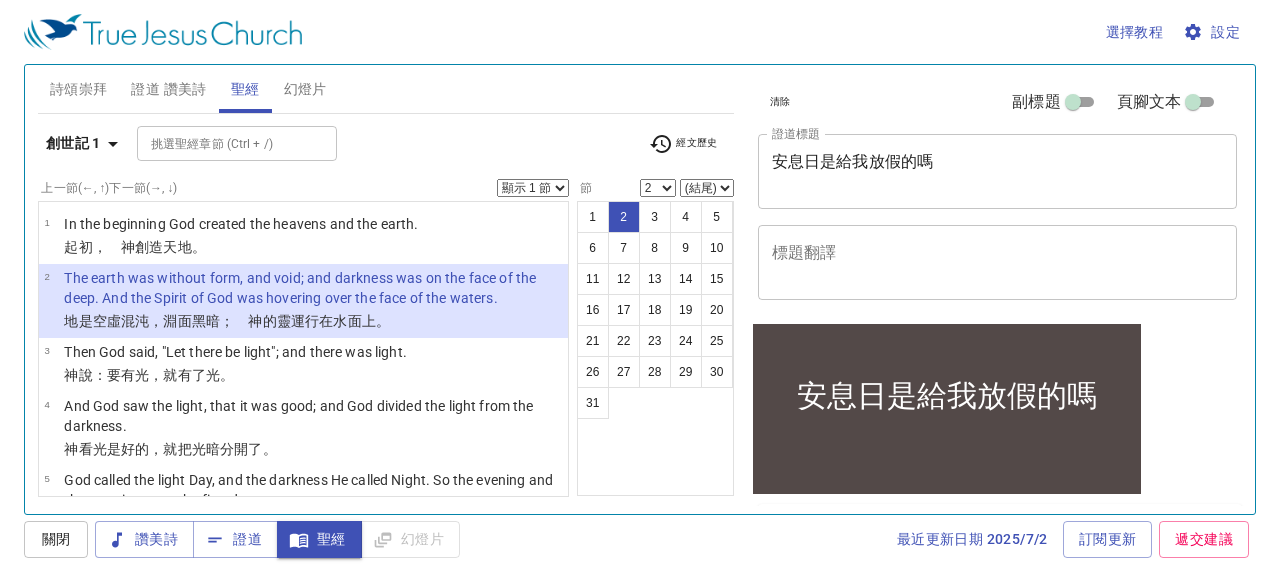 click on "顯示 1 節 顯示 2 節 顯示 3 節 顯示 4 節 顯示 5 節" at bounding box center [533, 188] 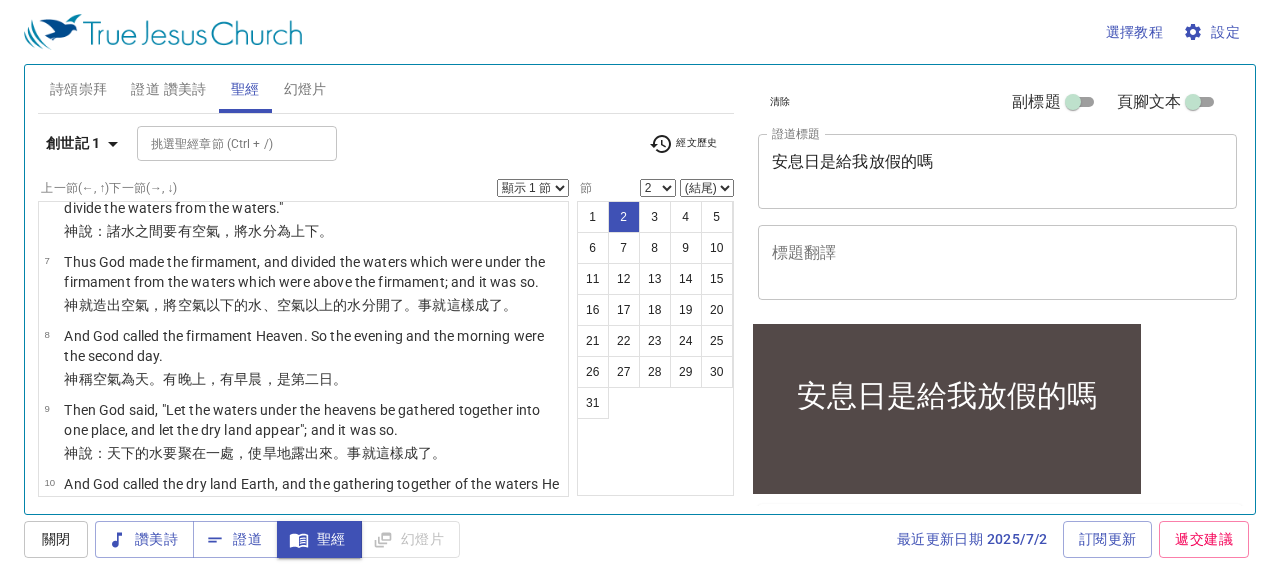 scroll, scrollTop: 100, scrollLeft: 0, axis: vertical 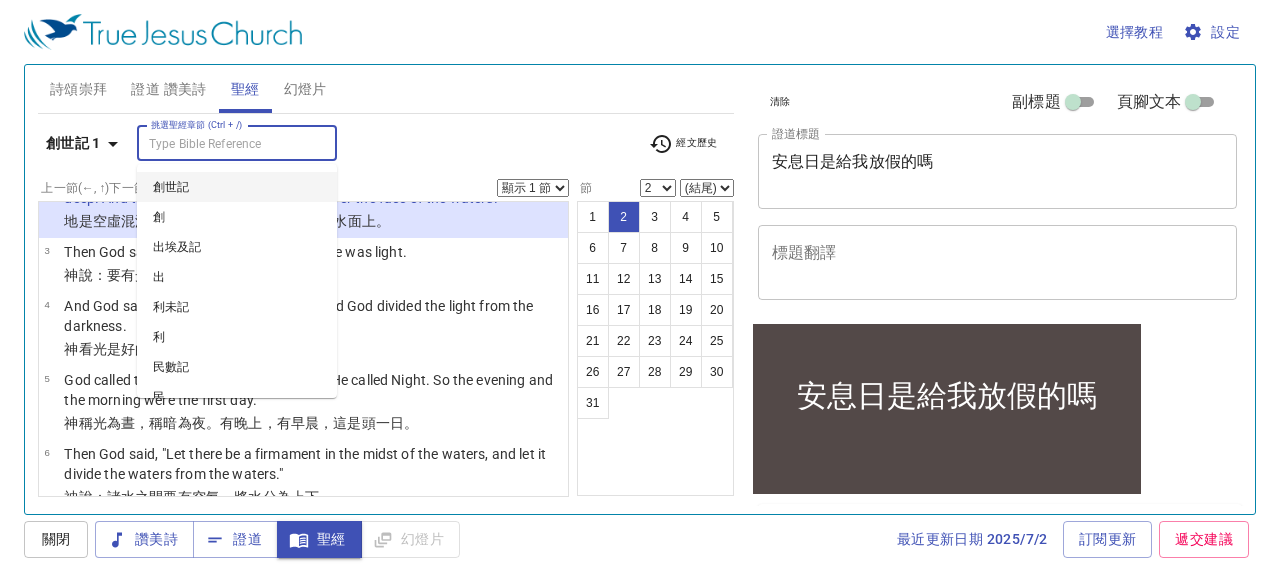 click on "挑選聖經章節 (Ctrl + /)" at bounding box center (220, 143) 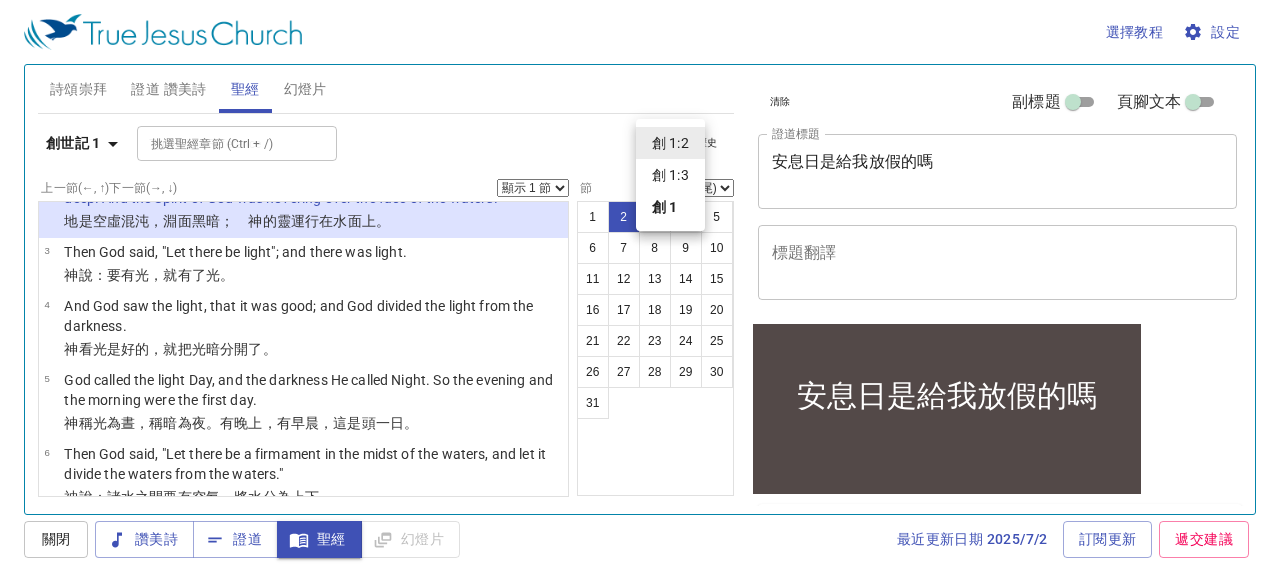 type 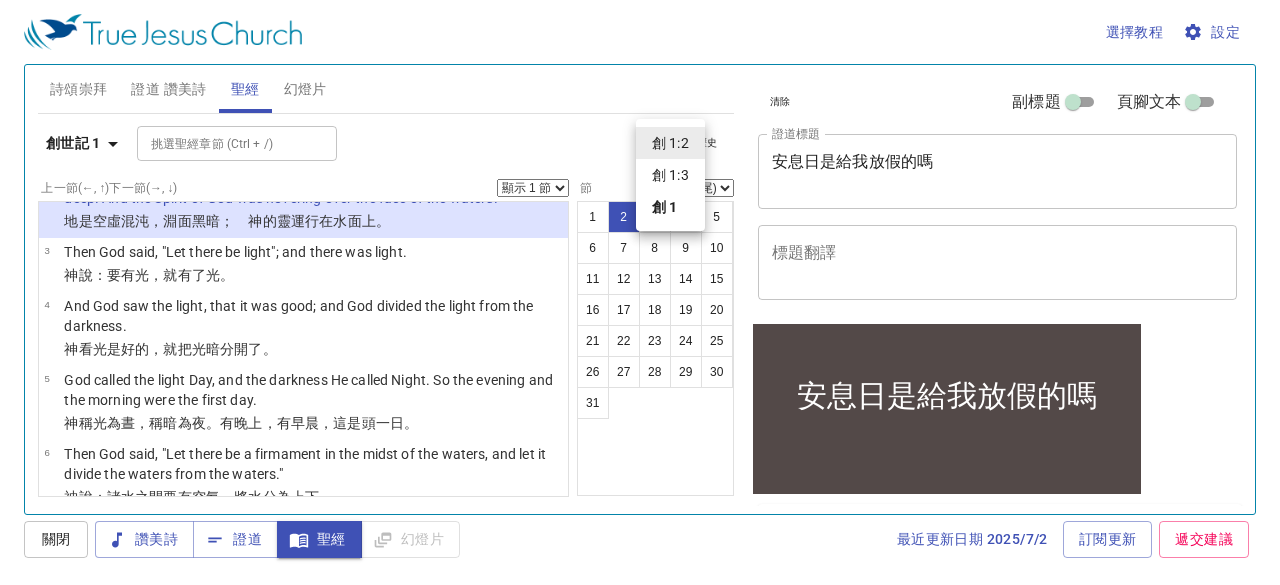 click at bounding box center (640, 292) 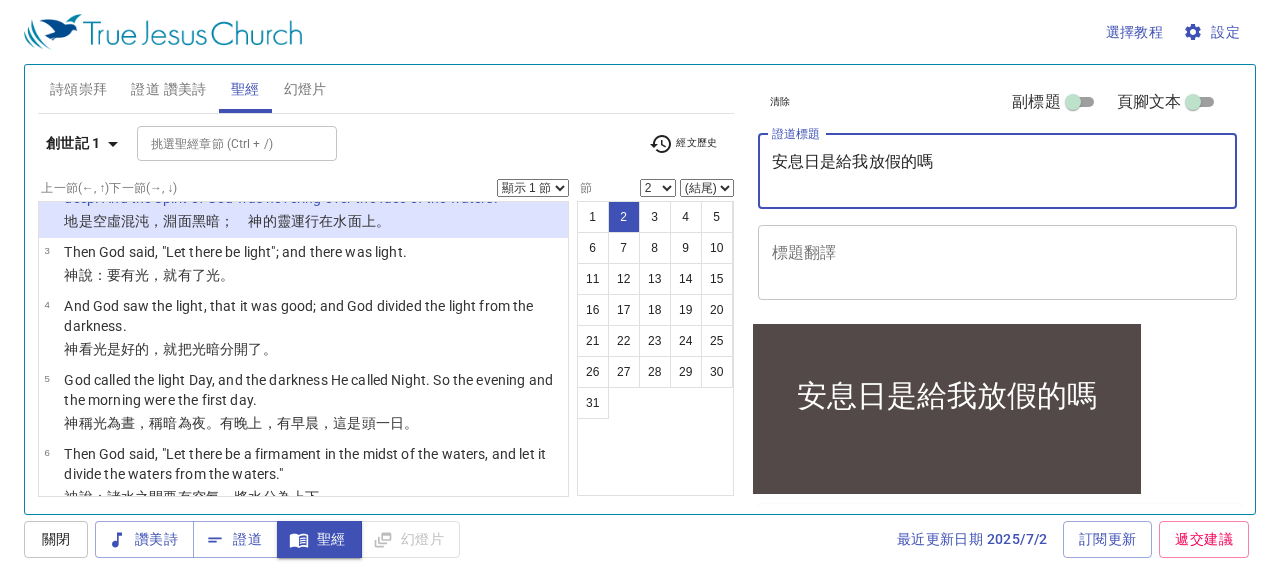 drag, startPoint x: 948, startPoint y: 163, endPoint x: 757, endPoint y: 164, distance: 191.00262 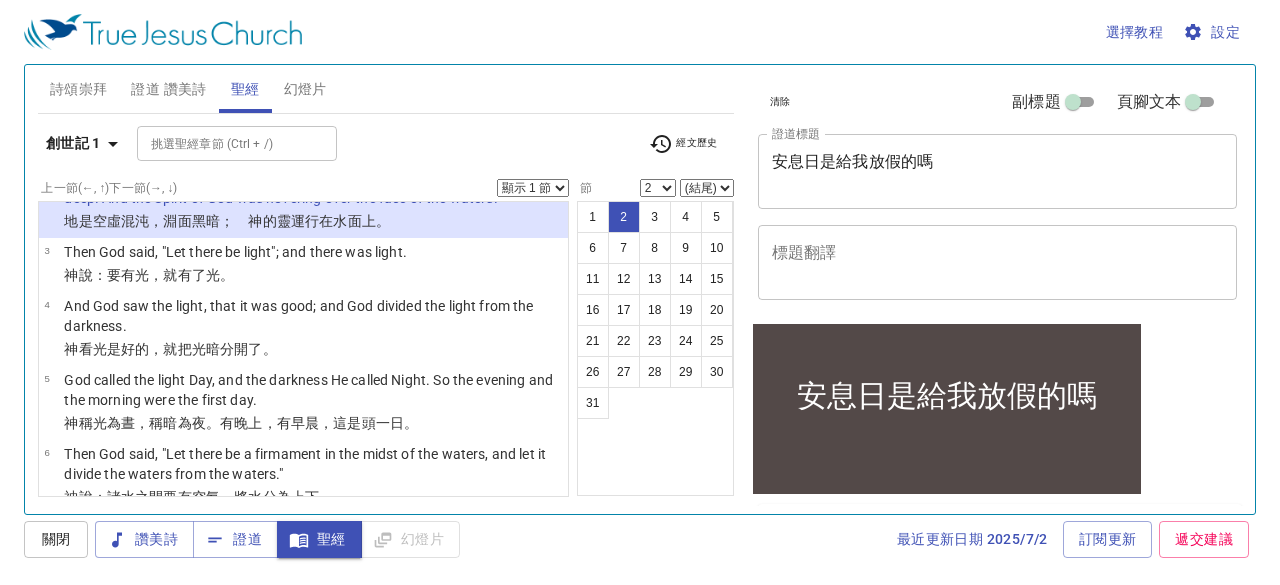 click on "顯示 1 節 顯示 2 節 顯示 3 節 顯示 4 節 顯示 5 節" at bounding box center [533, 188] 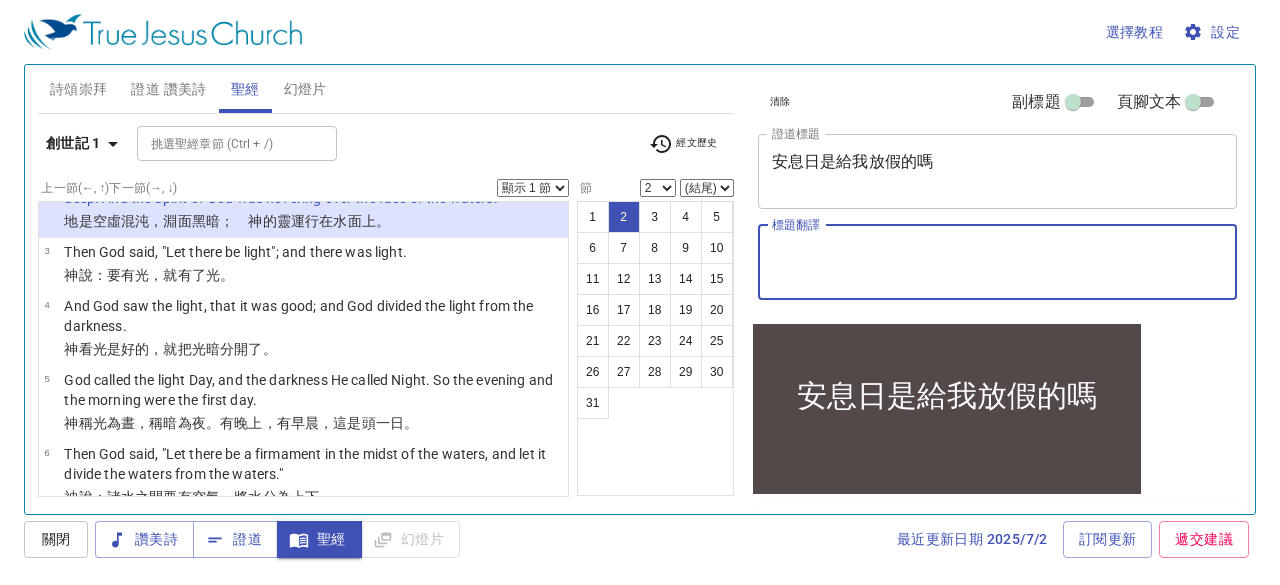 click on "標題翻譯" at bounding box center (998, 262) 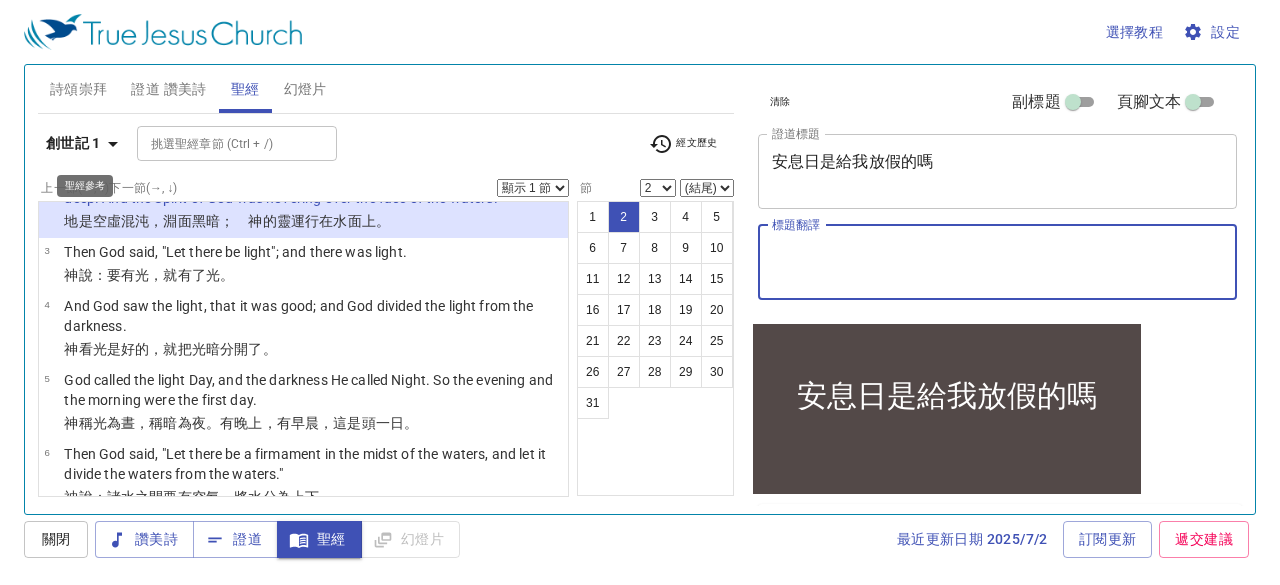 click 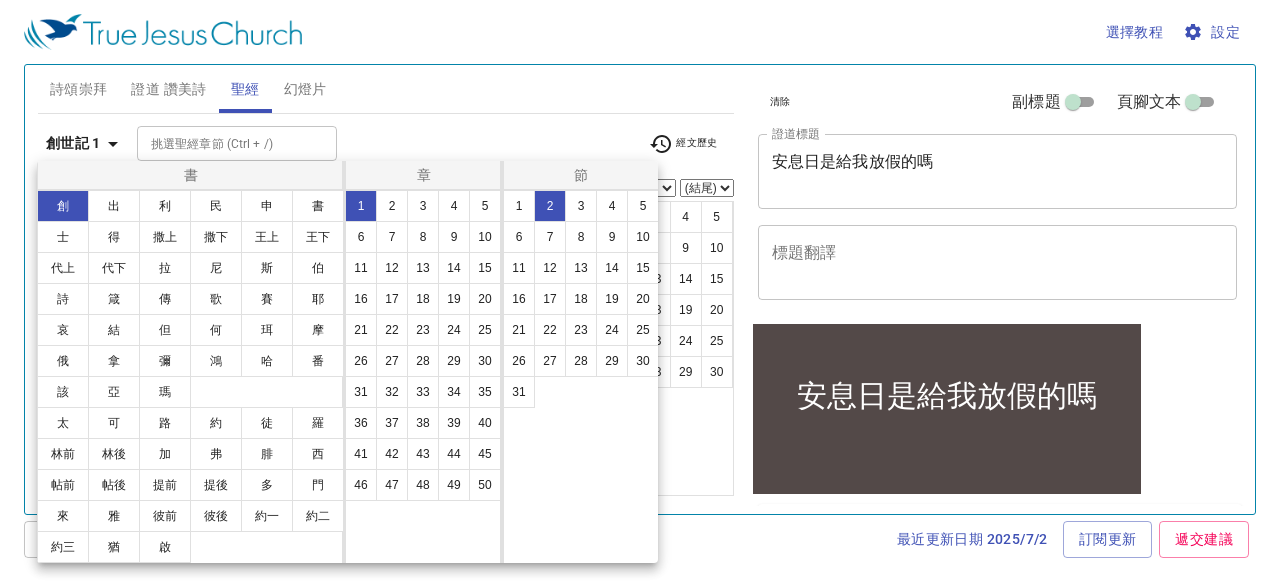 click at bounding box center (640, 292) 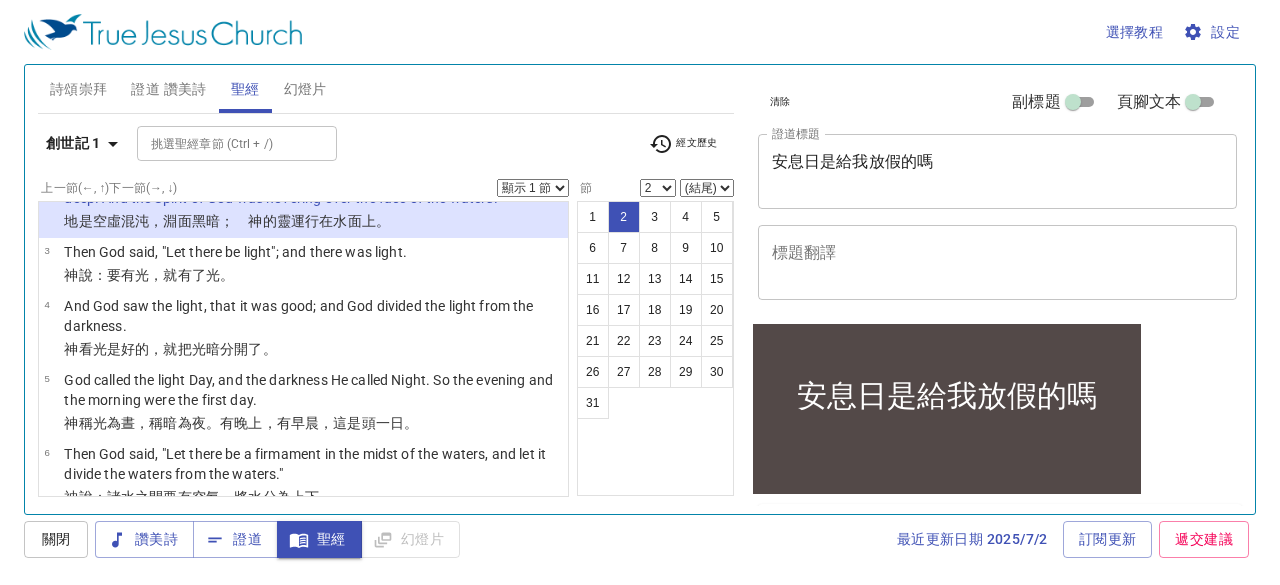 click on "選擇教程 設定" at bounding box center (636, 32) 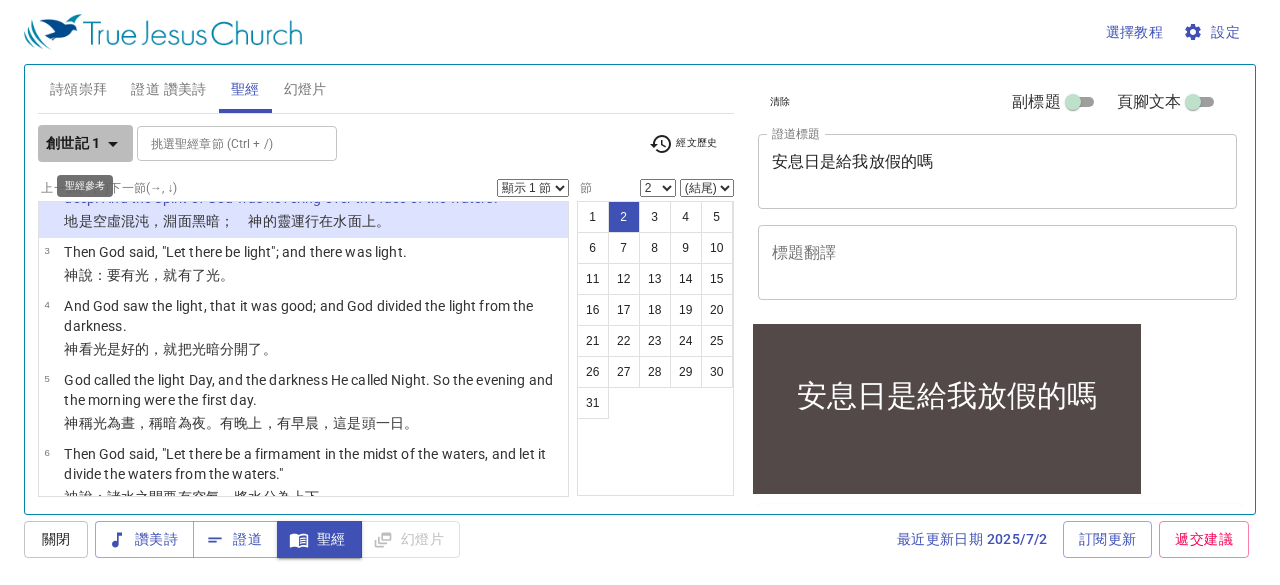 click on "創世記 1" at bounding box center (73, 143) 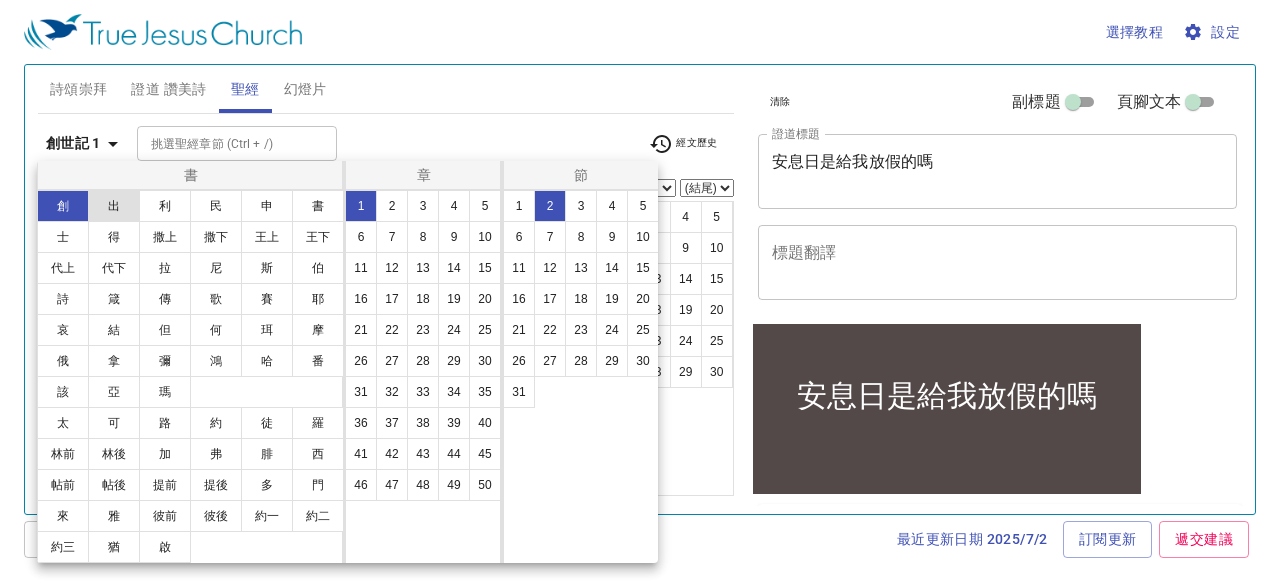 click on "出" at bounding box center [114, 206] 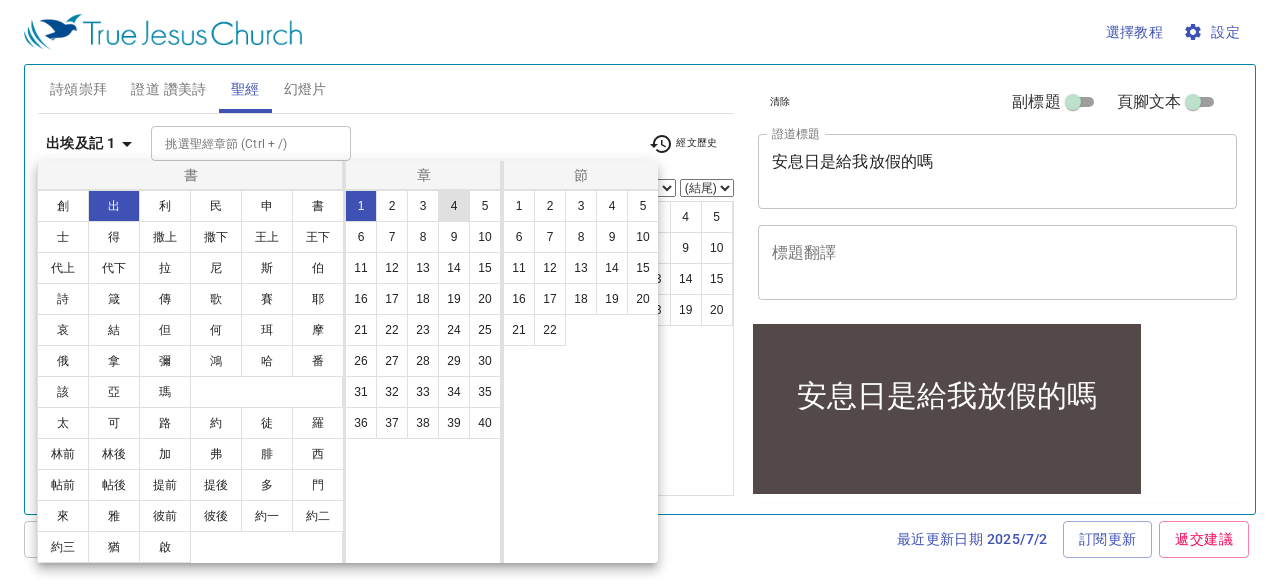scroll, scrollTop: 0, scrollLeft: 0, axis: both 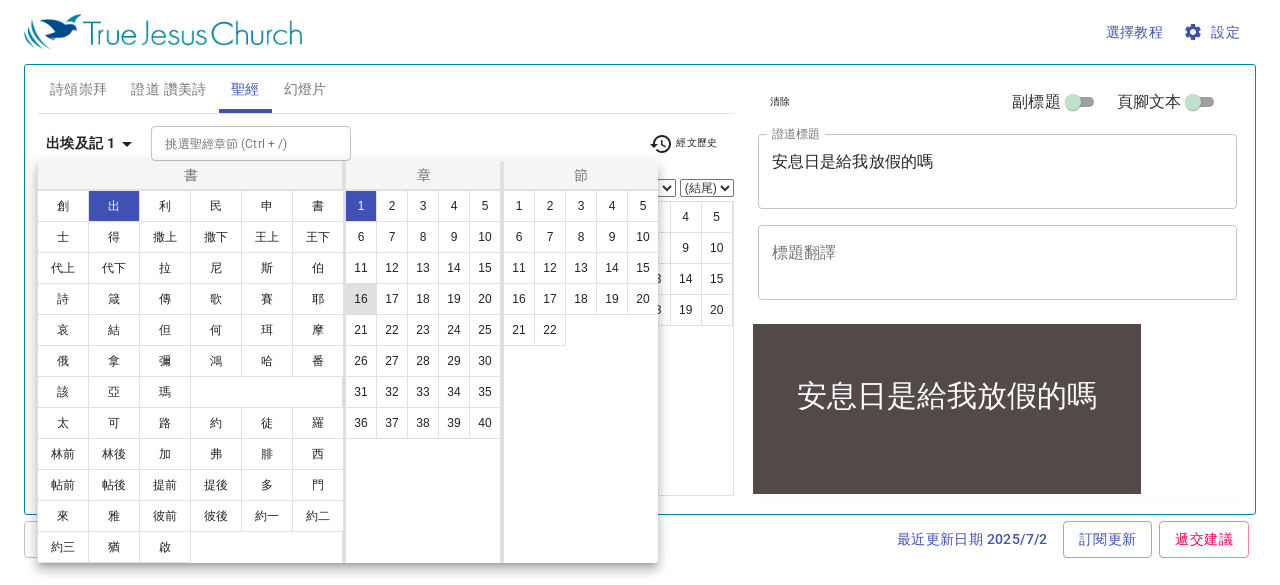 click on "16" at bounding box center [361, 299] 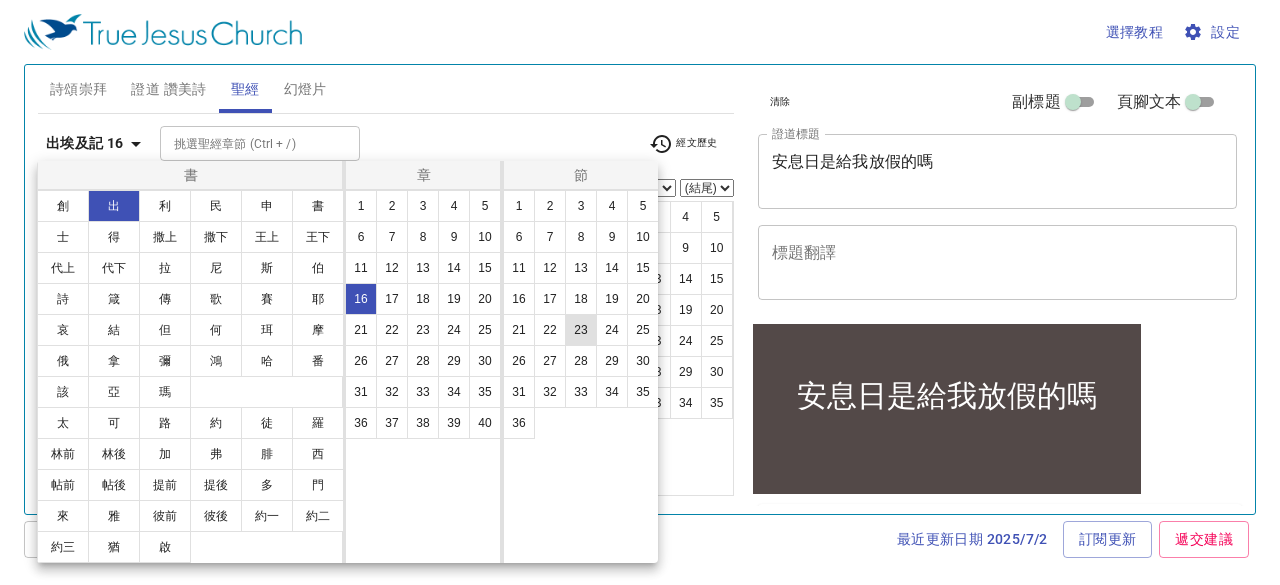 click on "23" at bounding box center (581, 330) 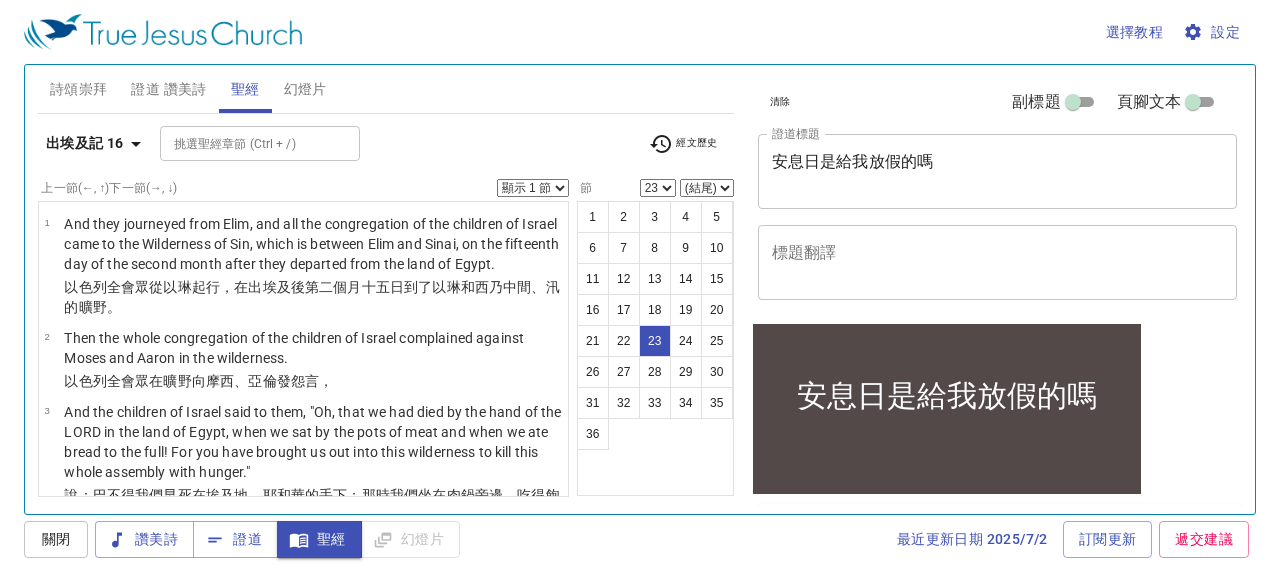 scroll, scrollTop: 2076, scrollLeft: 0, axis: vertical 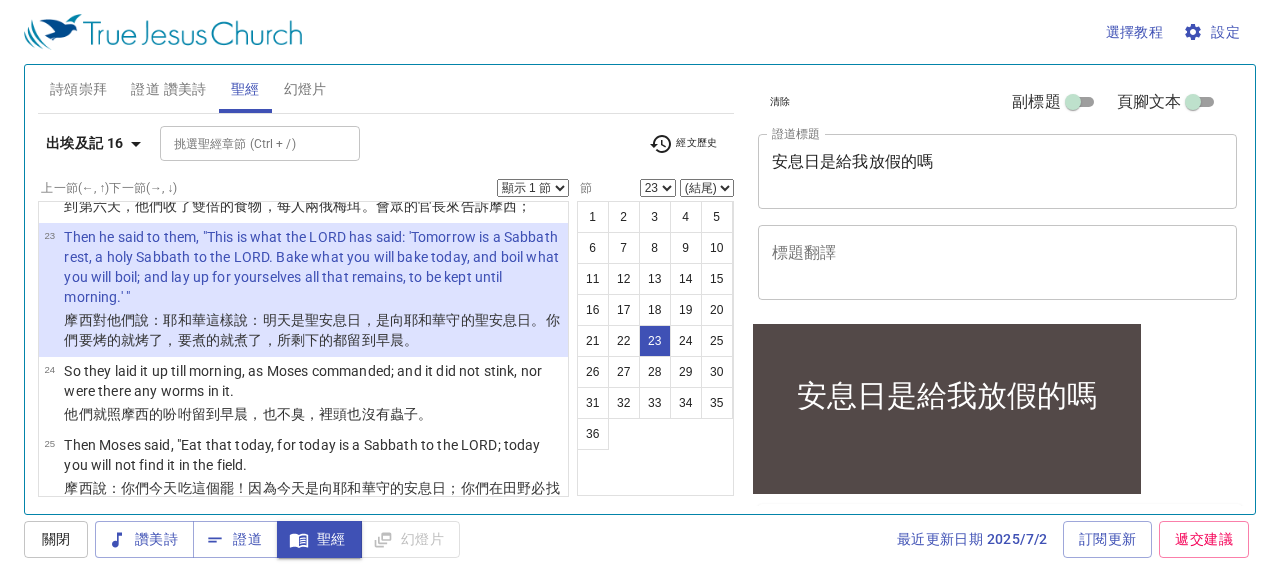 click on "Then he said to them, "This is what the LORD has said: 'Tomorrow is a Sabbath rest, a holy Sabbath to the LORD. Bake what you will bake today, and boil what you will boil; and lay up for yourselves all that remains, to be kept until morning.' "" at bounding box center (313, 267) 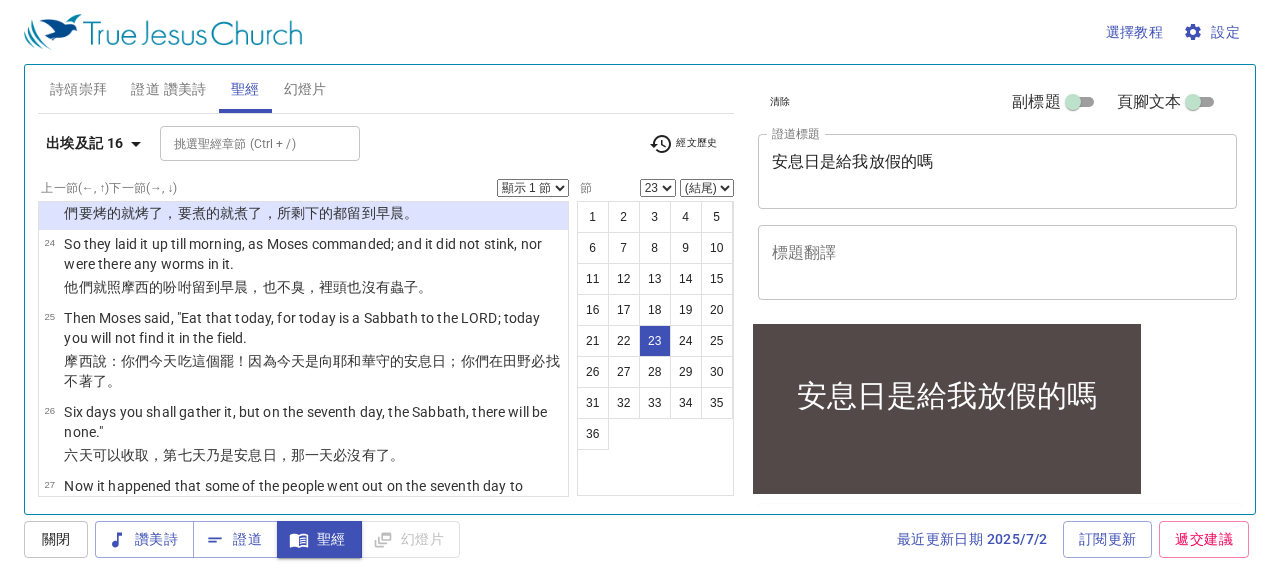 scroll, scrollTop: 2276, scrollLeft: 0, axis: vertical 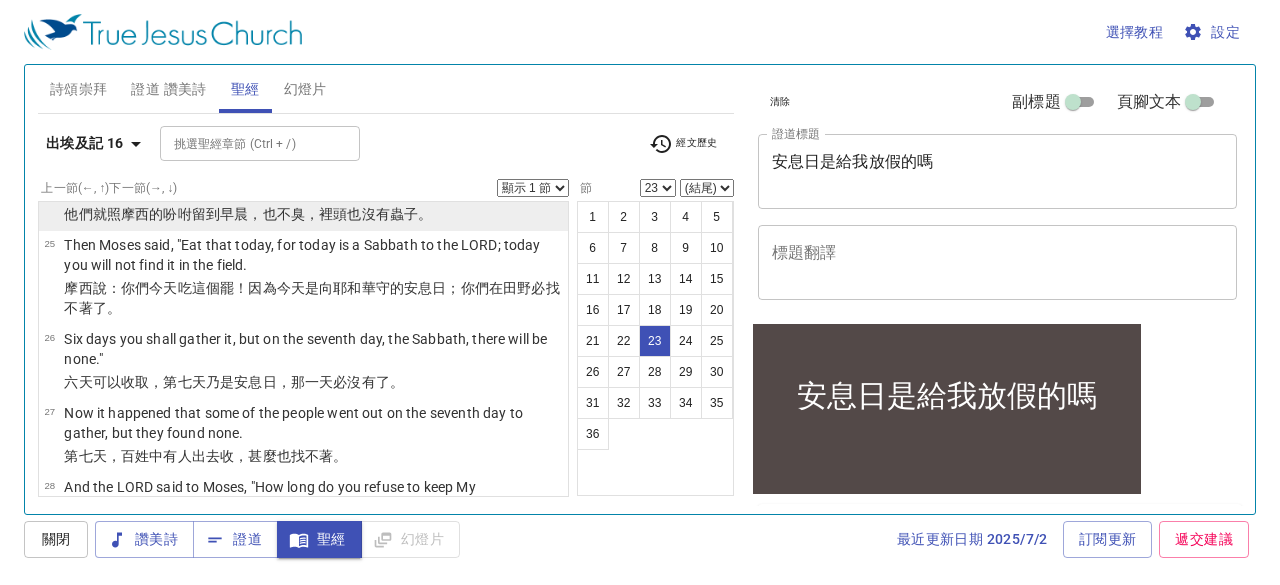 click on "So they laid it up till morning, as Moses commanded; and it did not stink, nor were there any worms in it." at bounding box center (313, 181) 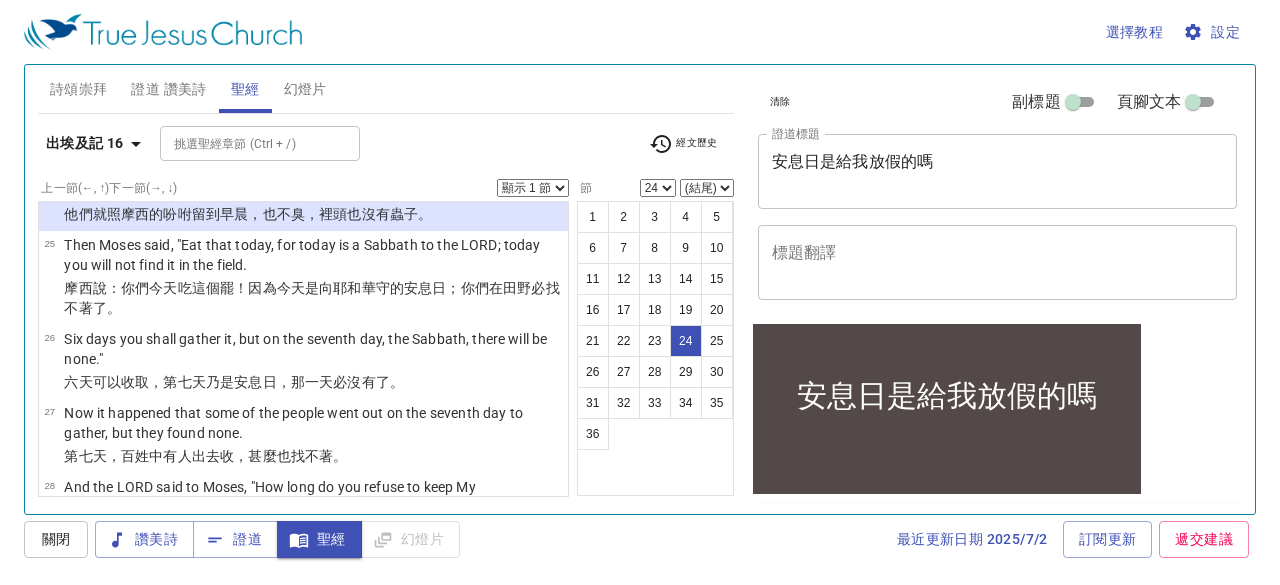 click on "So they laid it up till morning, as Moses commanded; and it did not stink, nor were there any worms in it." at bounding box center [313, 181] 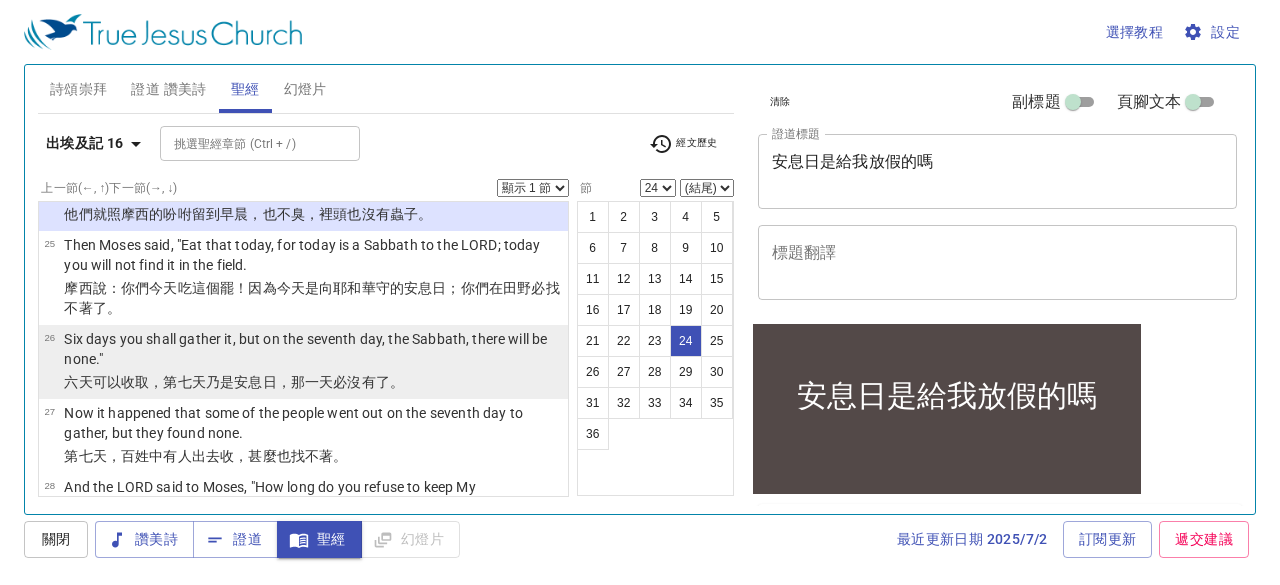 click on "Six days you shall gather it, but on the seventh day, the Sabbath, there will be none."" at bounding box center [313, 349] 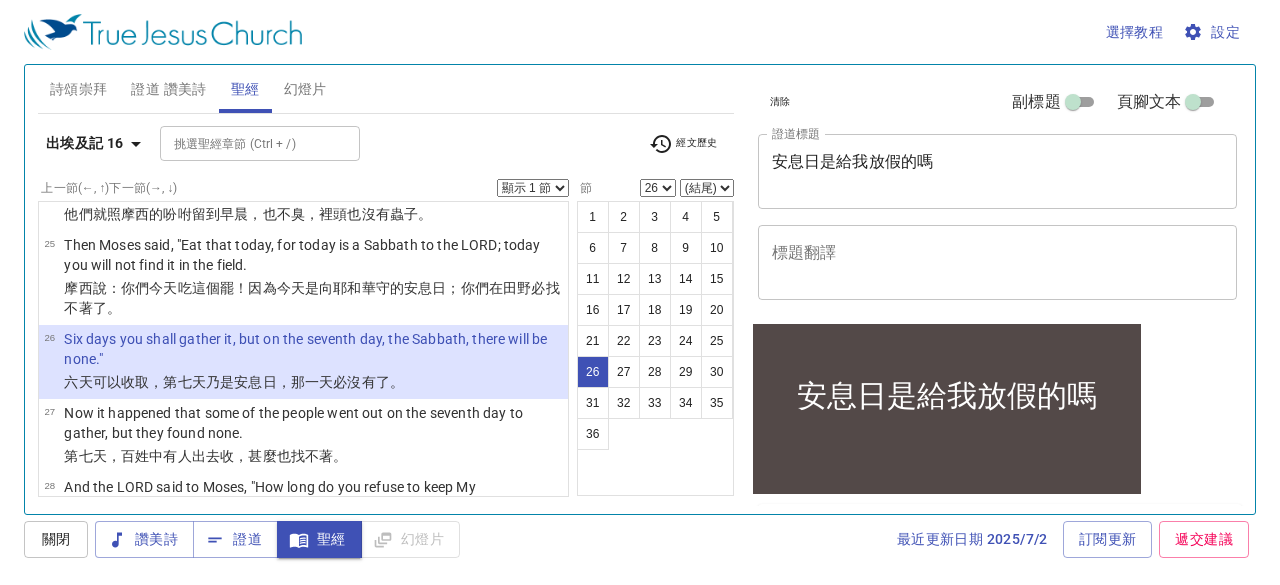 click on "最近更新日期   2025/7/2 訂閱更新 遞交建議" at bounding box center [861, 539] 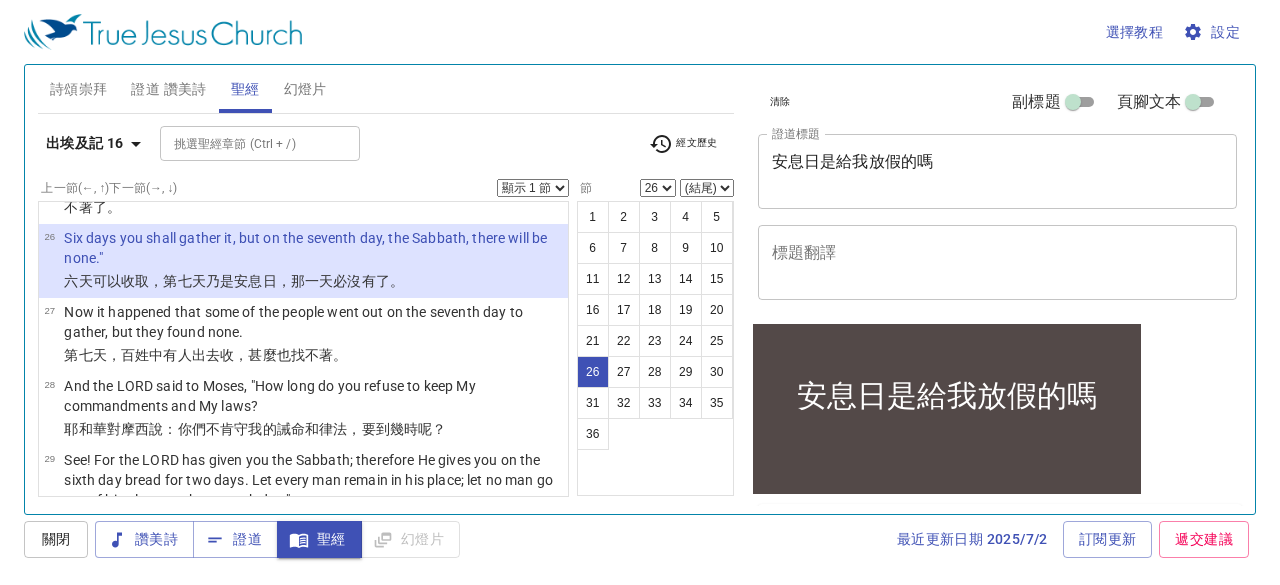 scroll, scrollTop: 2476, scrollLeft: 0, axis: vertical 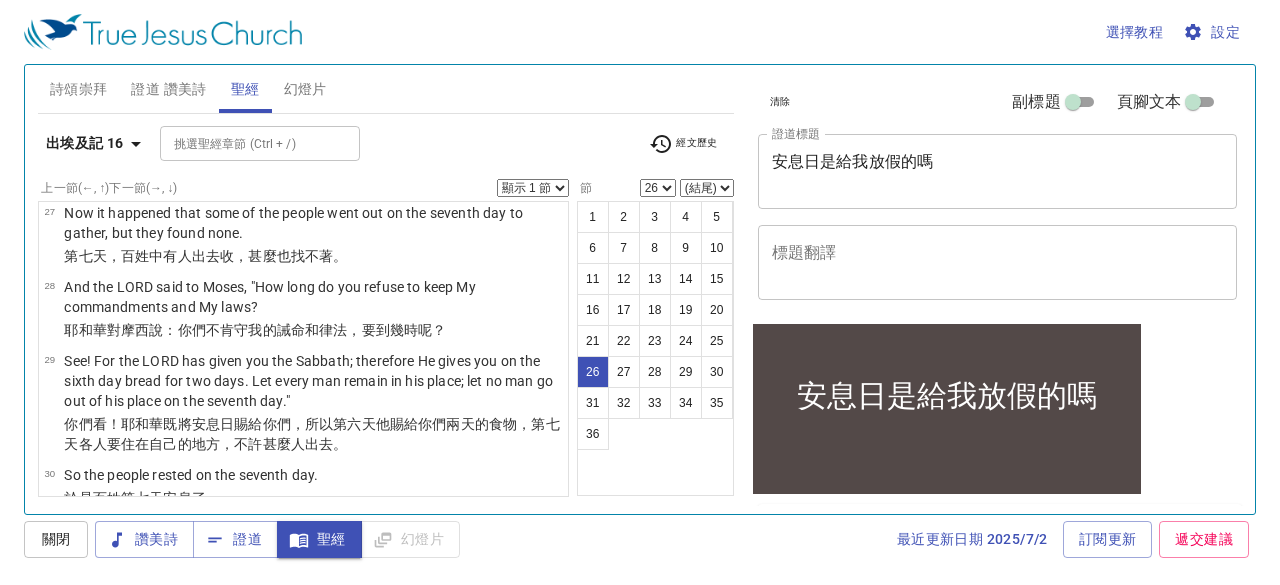 click on "1 2 3 4 5 6 7 8 9 10 11 12 13 14 15 16 17 18 19 20 21 22 23 24 25 26 27 28 29 30 31 32 33 34 35 36" at bounding box center [655, 348] 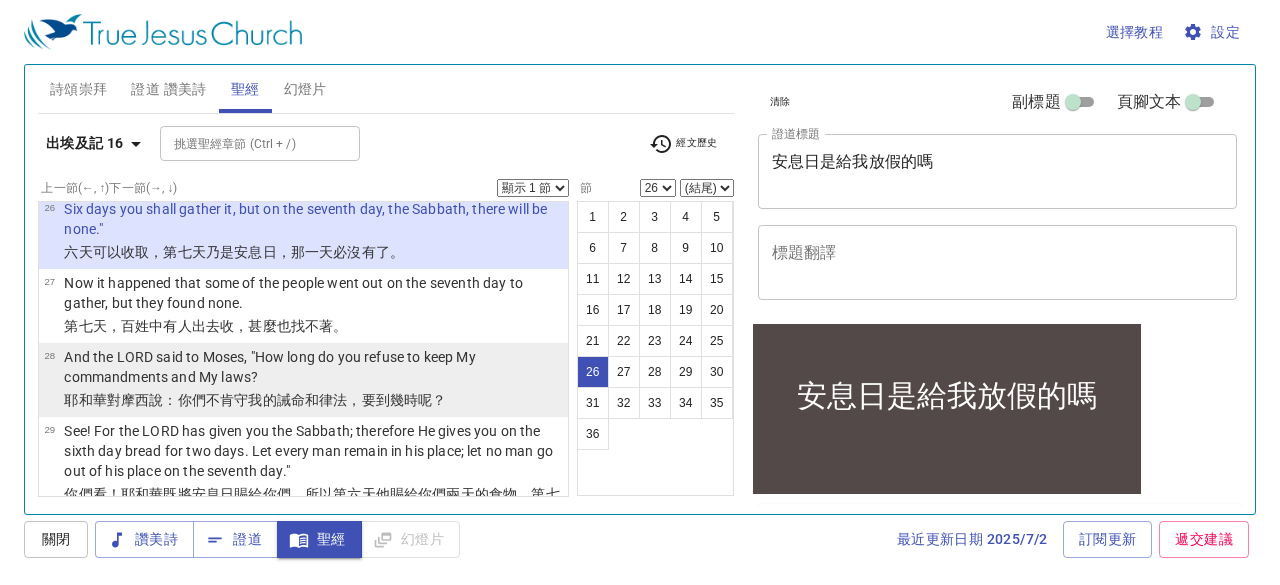 scroll, scrollTop: 2376, scrollLeft: 0, axis: vertical 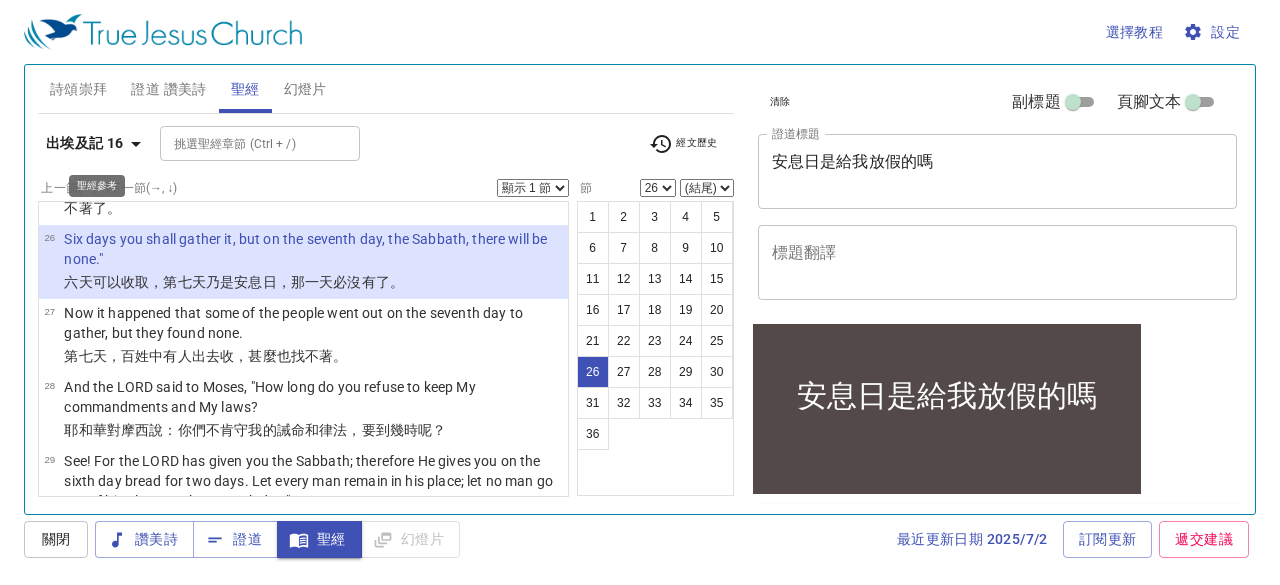 click 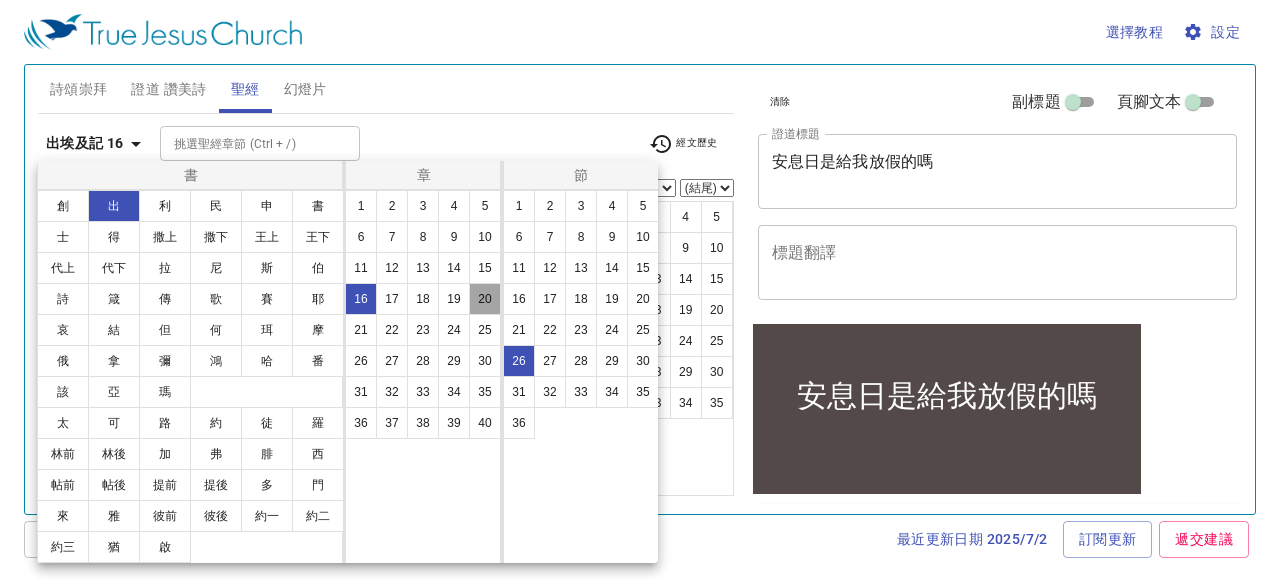 click on "20" at bounding box center [485, 299] 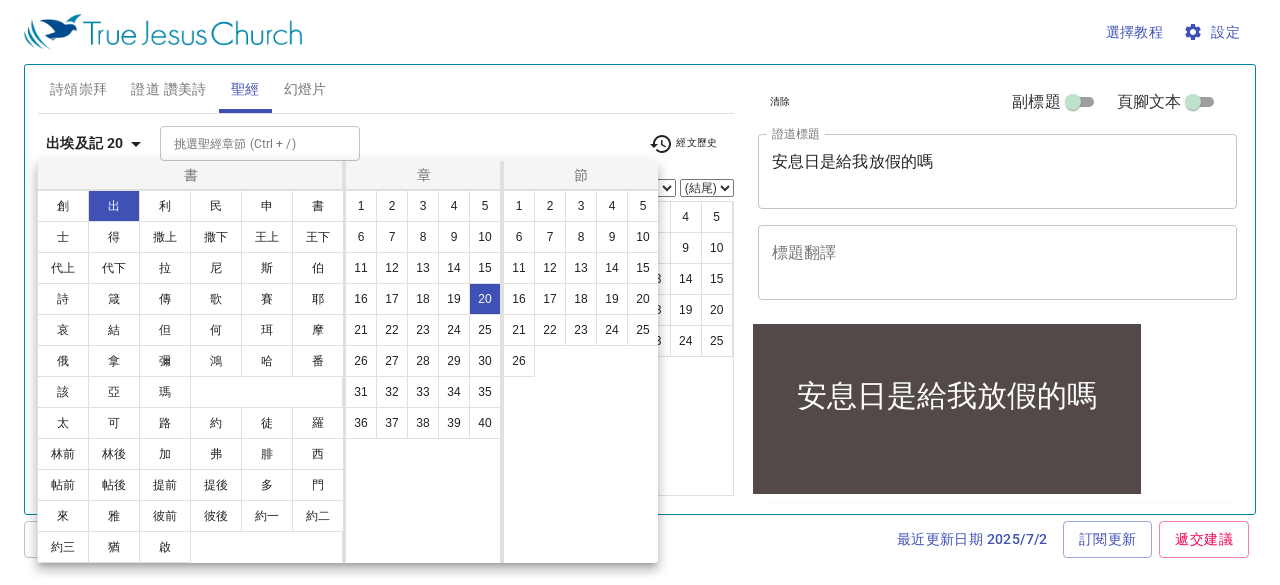 scroll, scrollTop: 0, scrollLeft: 0, axis: both 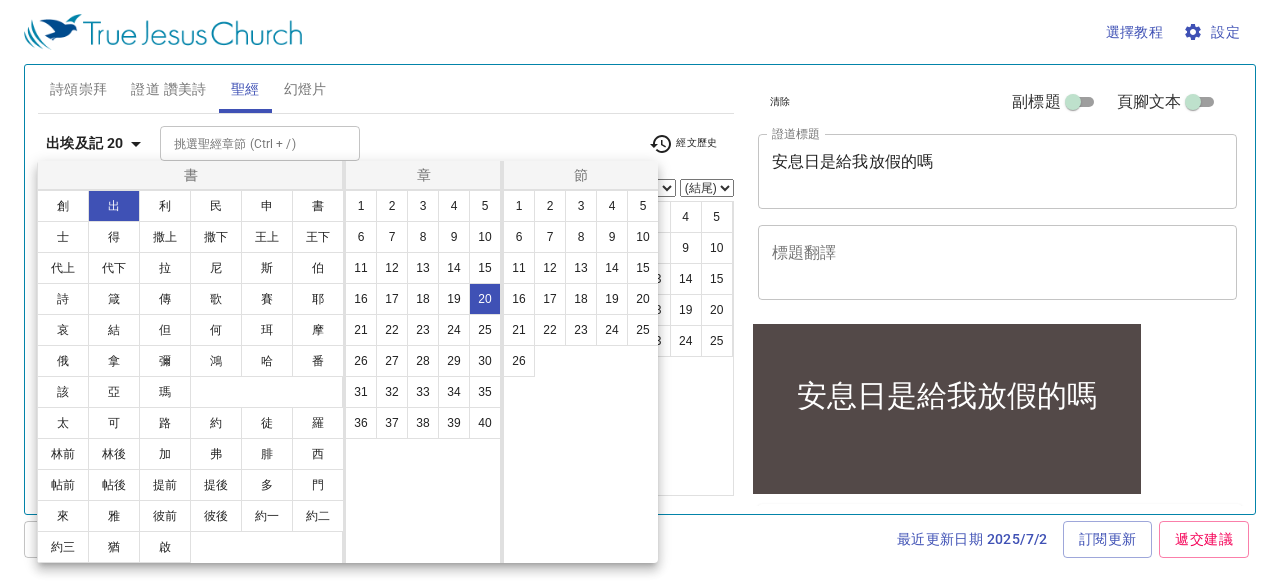 click on "20" at bounding box center [485, 299] 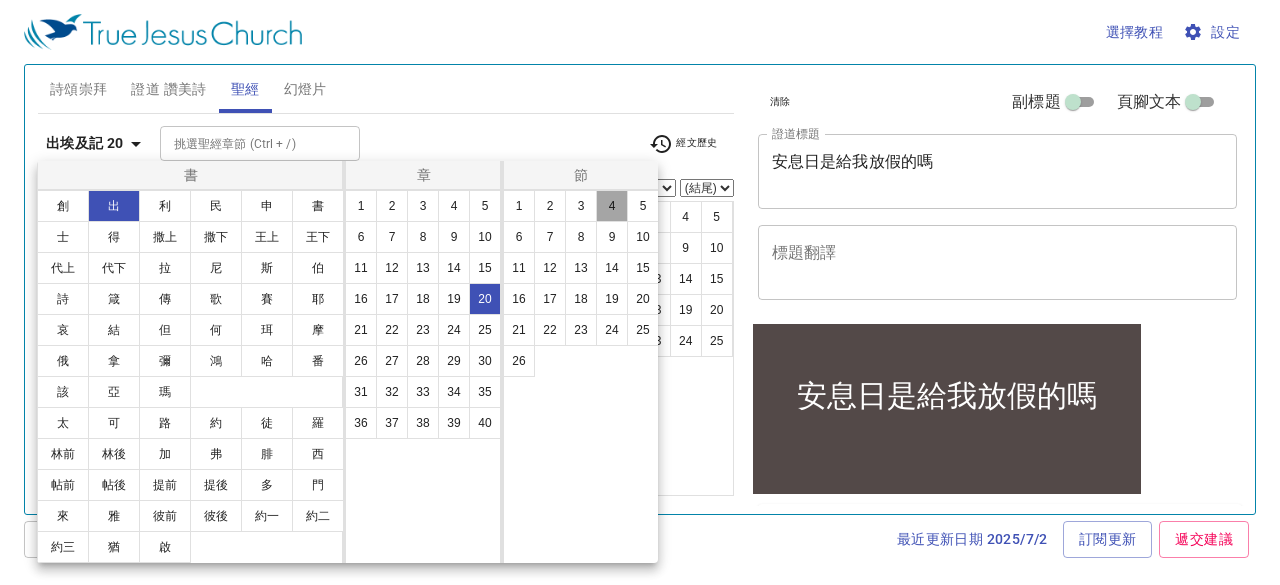 click on "4" at bounding box center [612, 206] 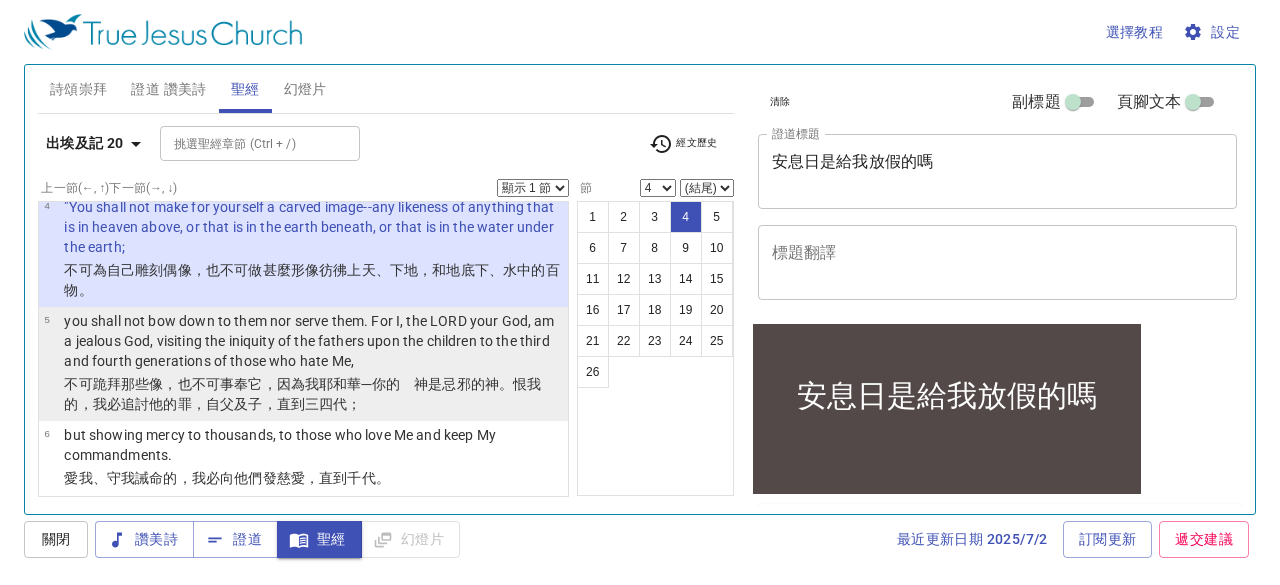 scroll, scrollTop: 299, scrollLeft: 0, axis: vertical 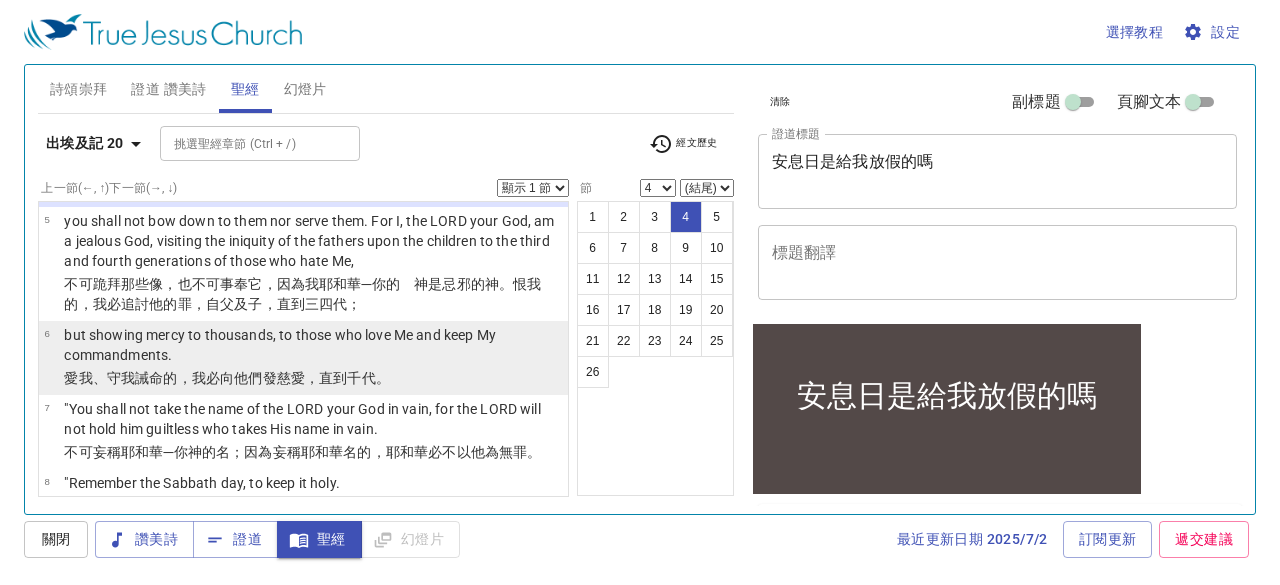 click on "but showing mercy to thousands, to those who love Me and keep My commandments." at bounding box center [313, 345] 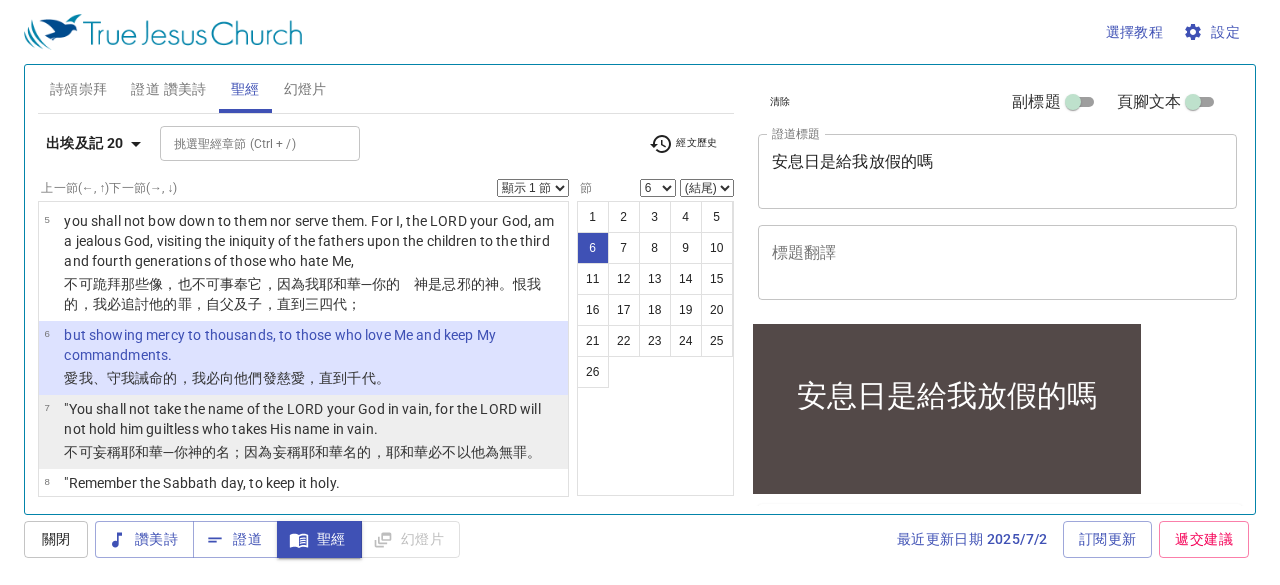 click on ""You shall not take the name of the LORD your God in vain, for the LORD will not hold him guiltless who takes His name in vain." at bounding box center (313, 419) 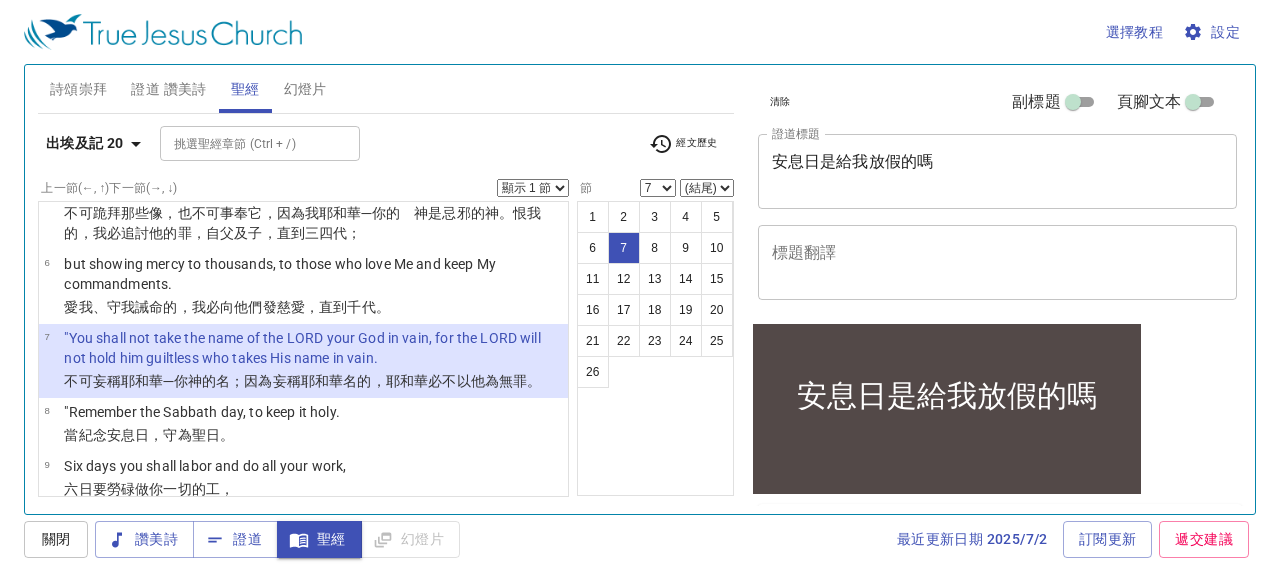 scroll, scrollTop: 399, scrollLeft: 0, axis: vertical 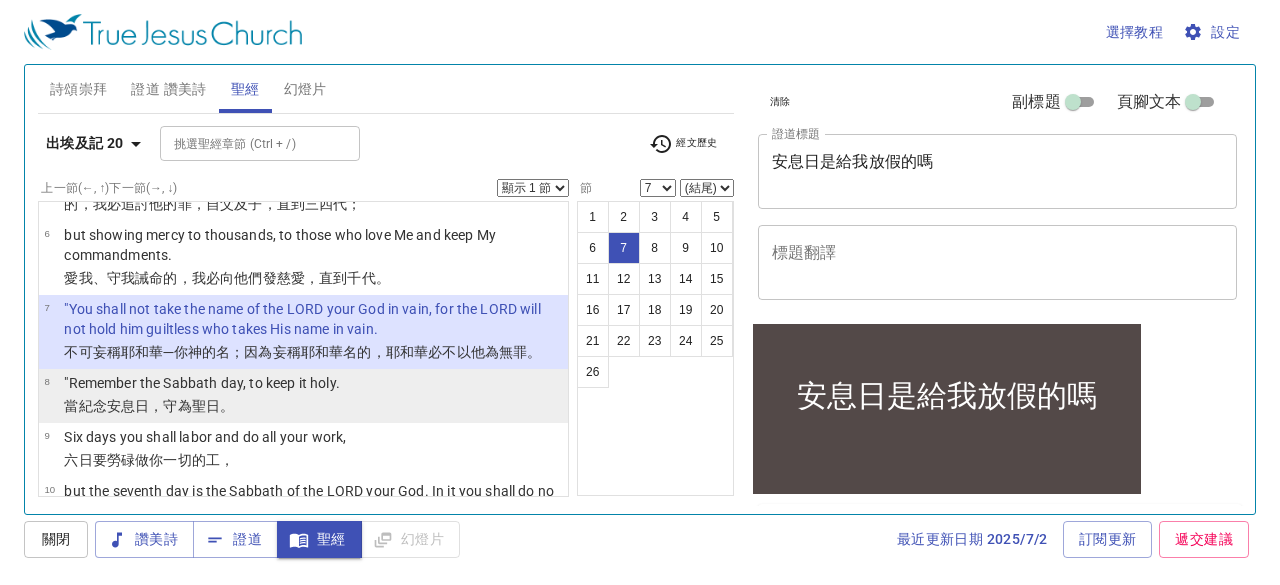 click on "當紀念 安息 日 ，守為聖日 。" at bounding box center (201, 407) 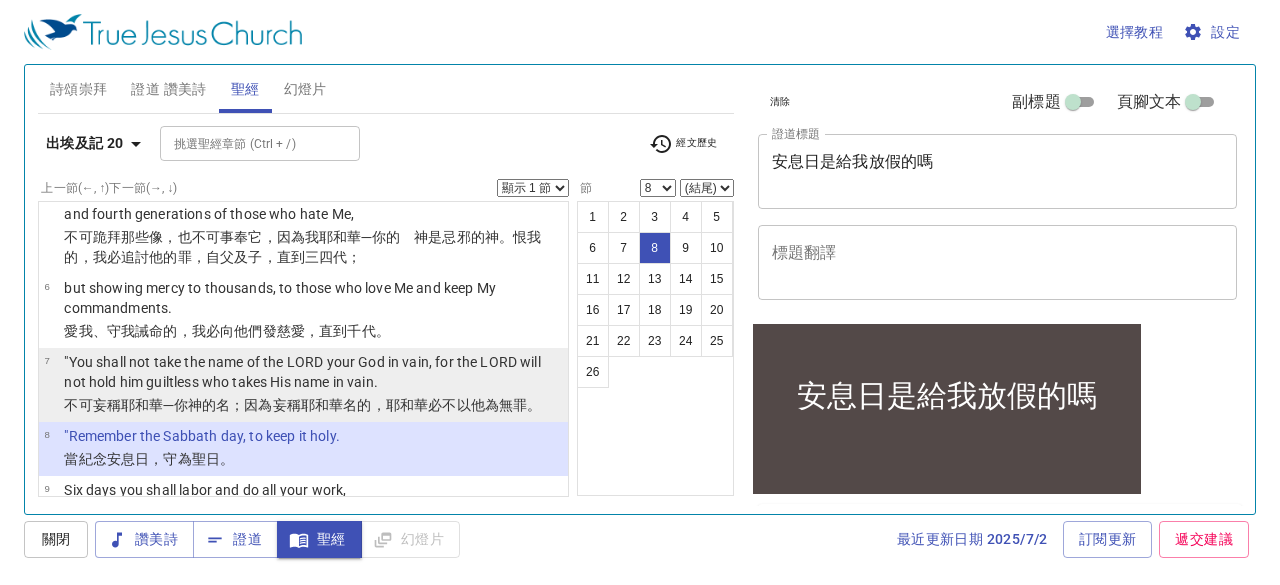 scroll, scrollTop: 499, scrollLeft: 0, axis: vertical 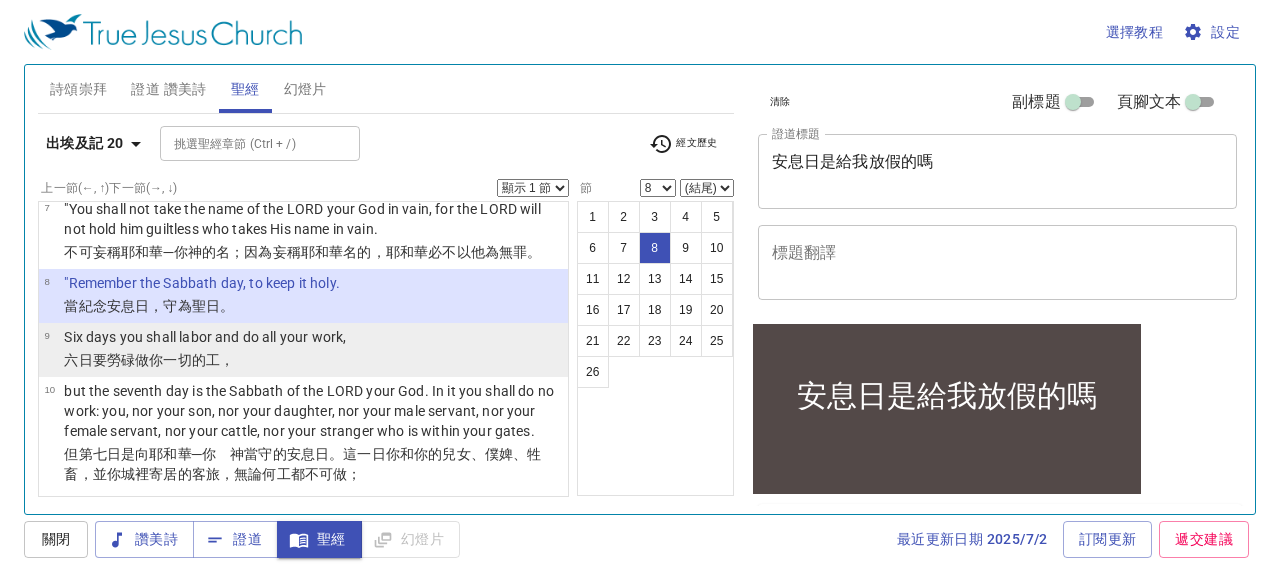 click on "，" at bounding box center [227, 360] 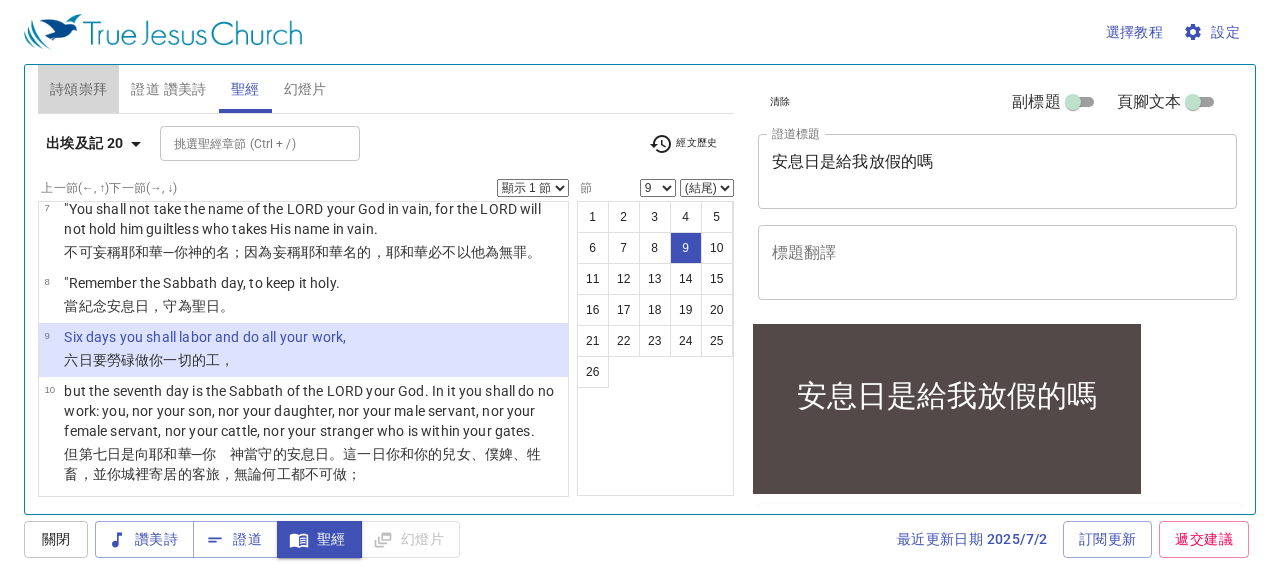 click on "詩頌崇拜" at bounding box center (79, 89) 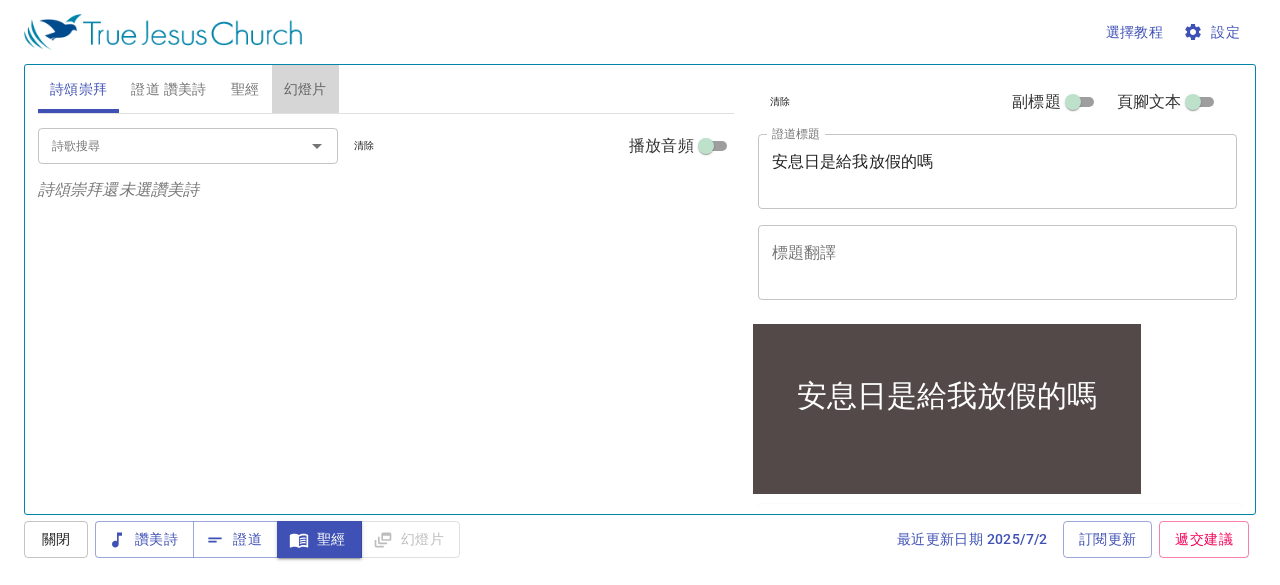 click on "幻燈片" at bounding box center (305, 89) 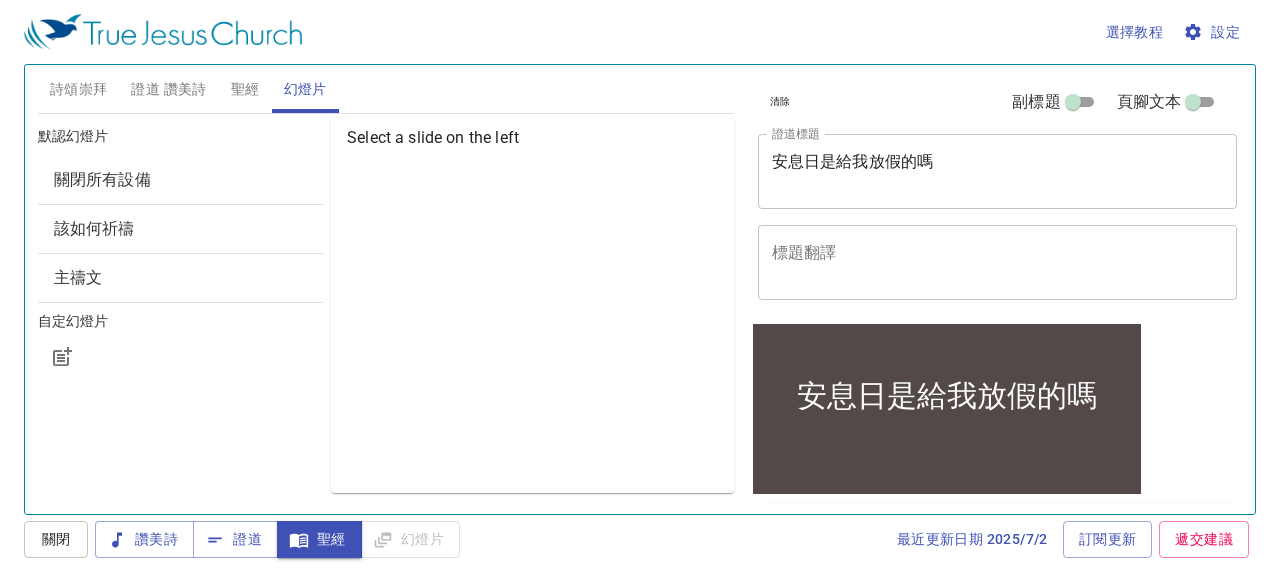 click on "證道 讚美詩" at bounding box center [168, 89] 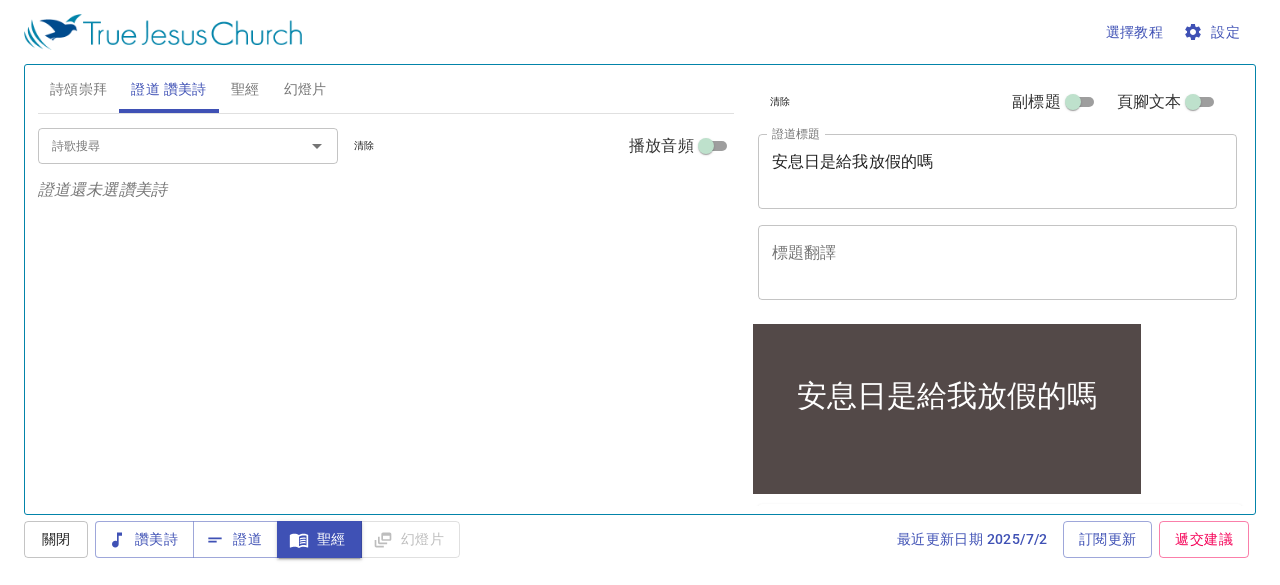 drag, startPoint x: 62, startPoint y: 89, endPoint x: 95, endPoint y: 89, distance: 33 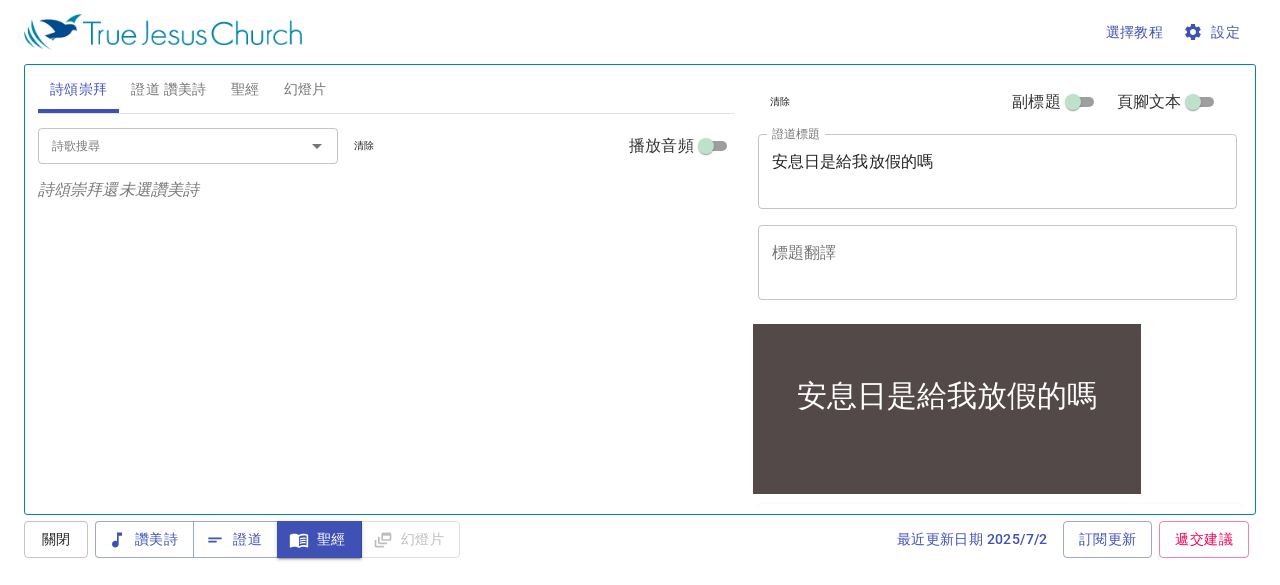click on "聖經" at bounding box center [245, 89] 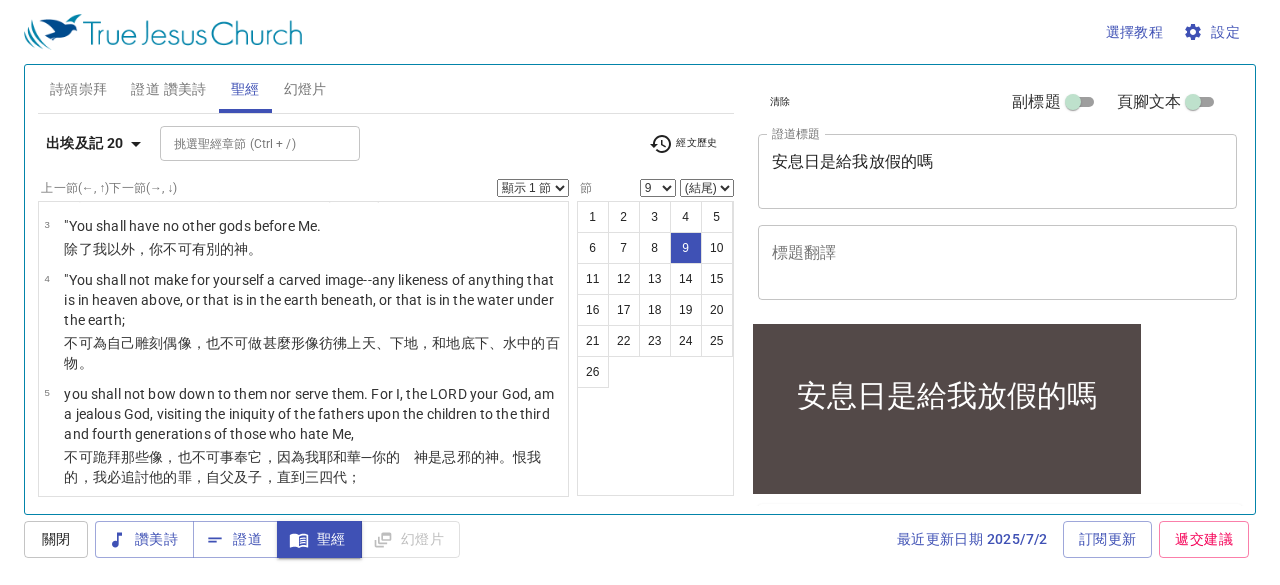 scroll, scrollTop: 0, scrollLeft: 0, axis: both 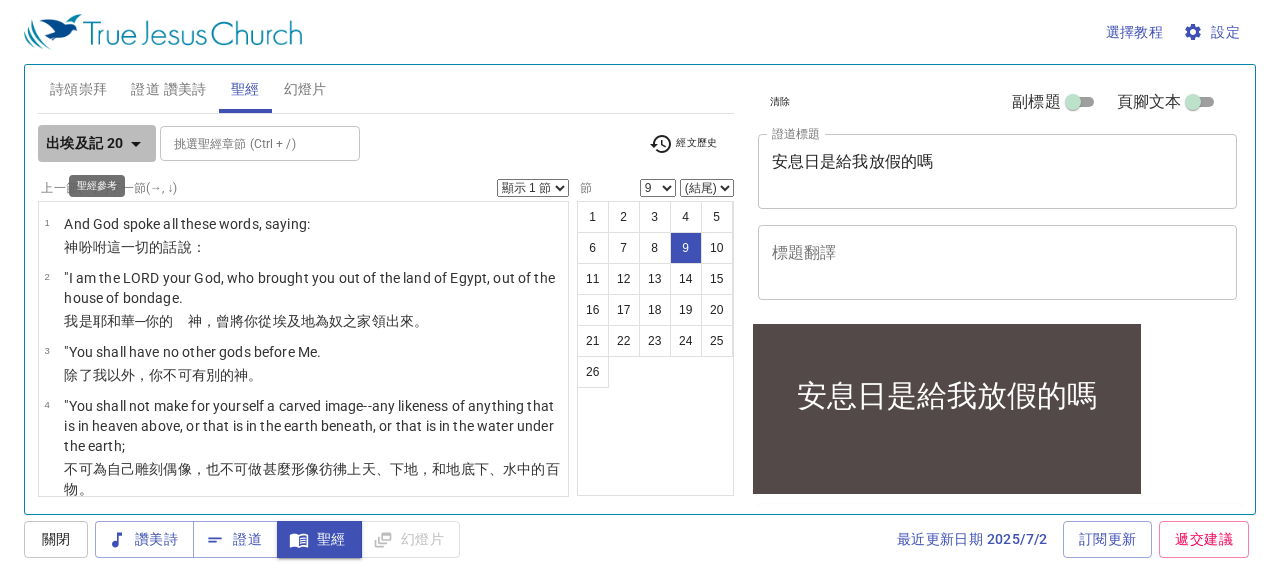 click on "出埃及記 20" at bounding box center (85, 143) 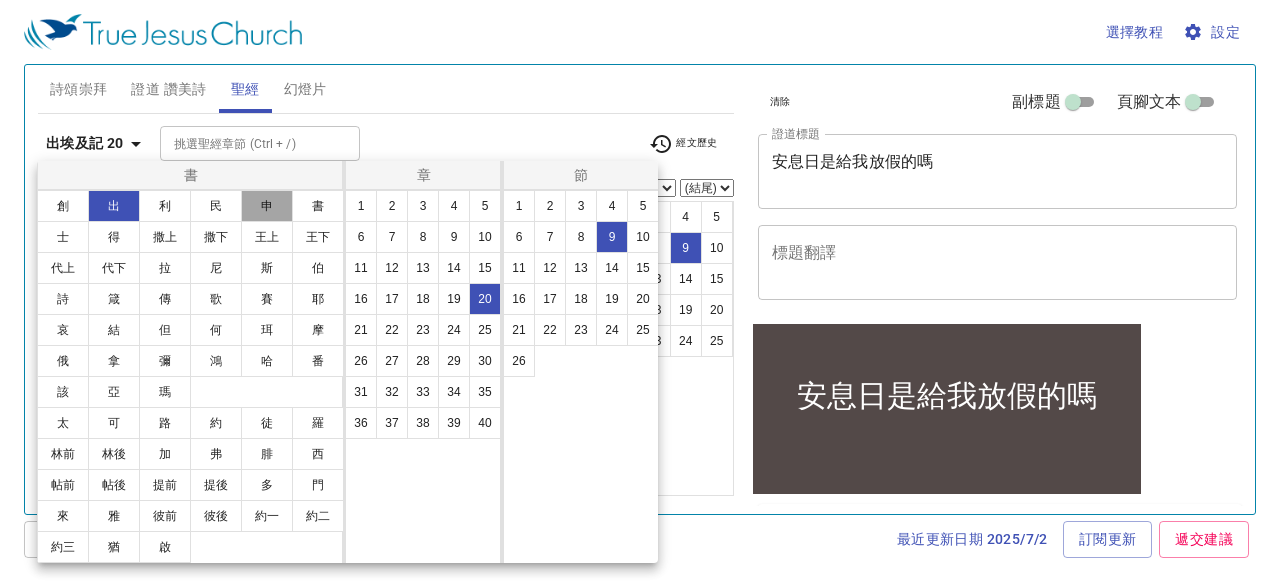 click on "申" at bounding box center (267, 206) 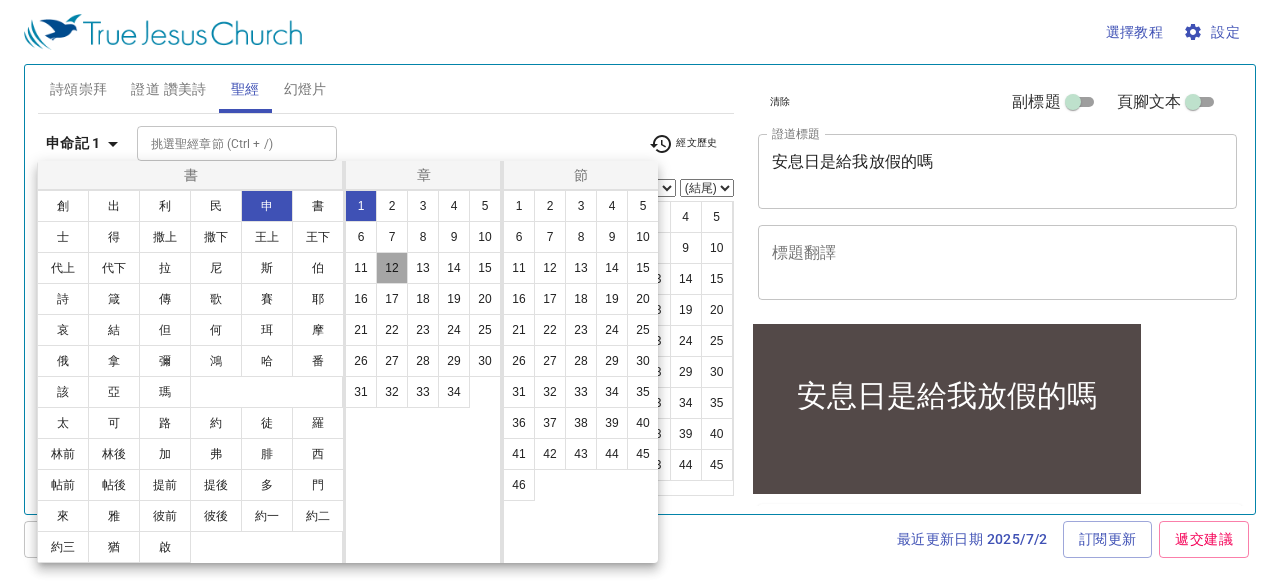 click on "12" at bounding box center [392, 268] 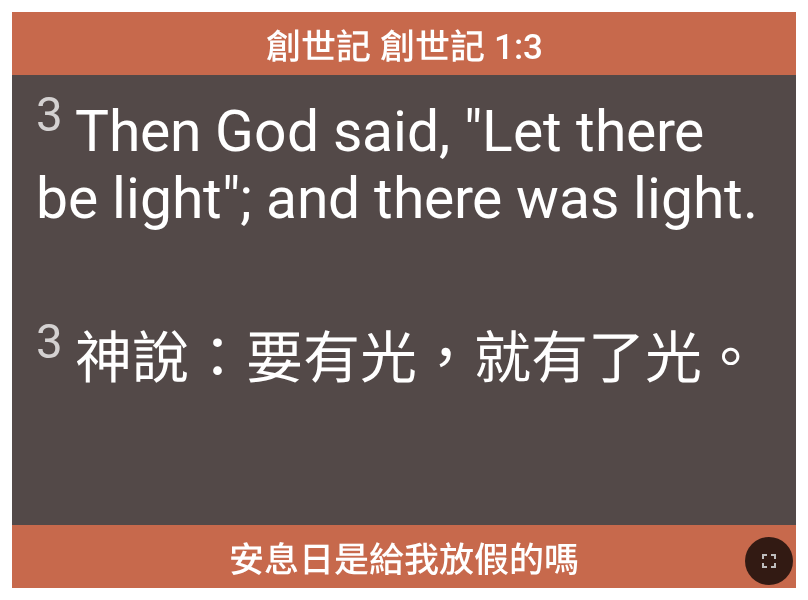scroll, scrollTop: 0, scrollLeft: 0, axis: both 